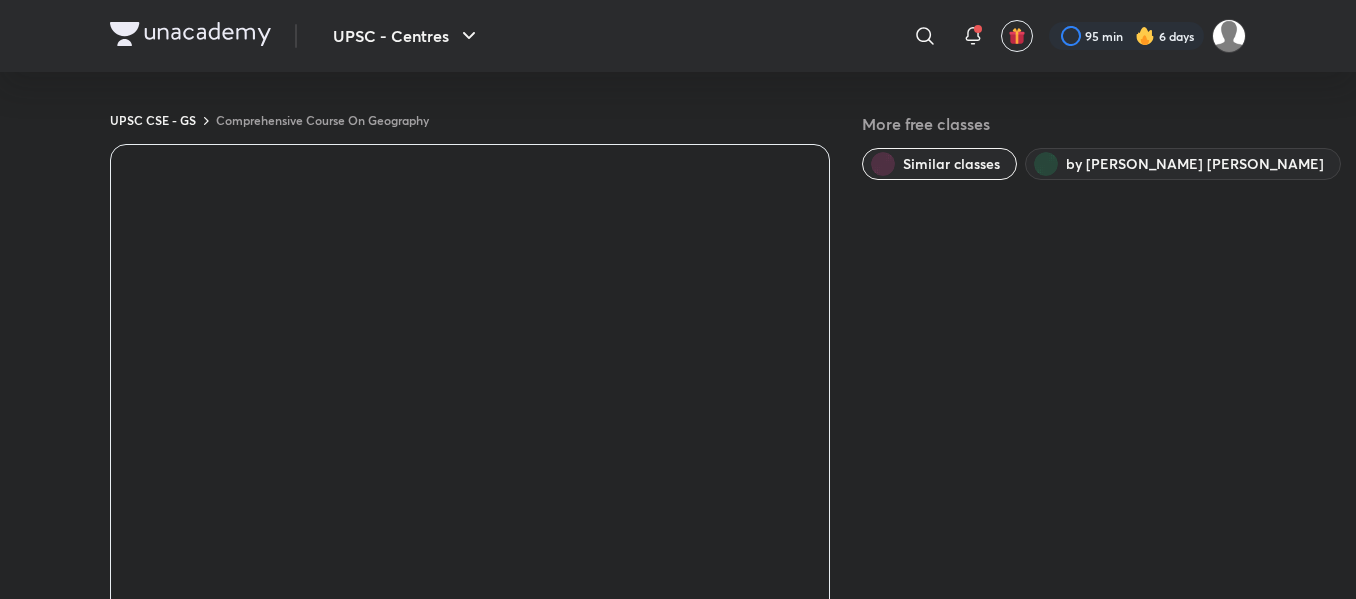 scroll, scrollTop: 0, scrollLeft: 0, axis: both 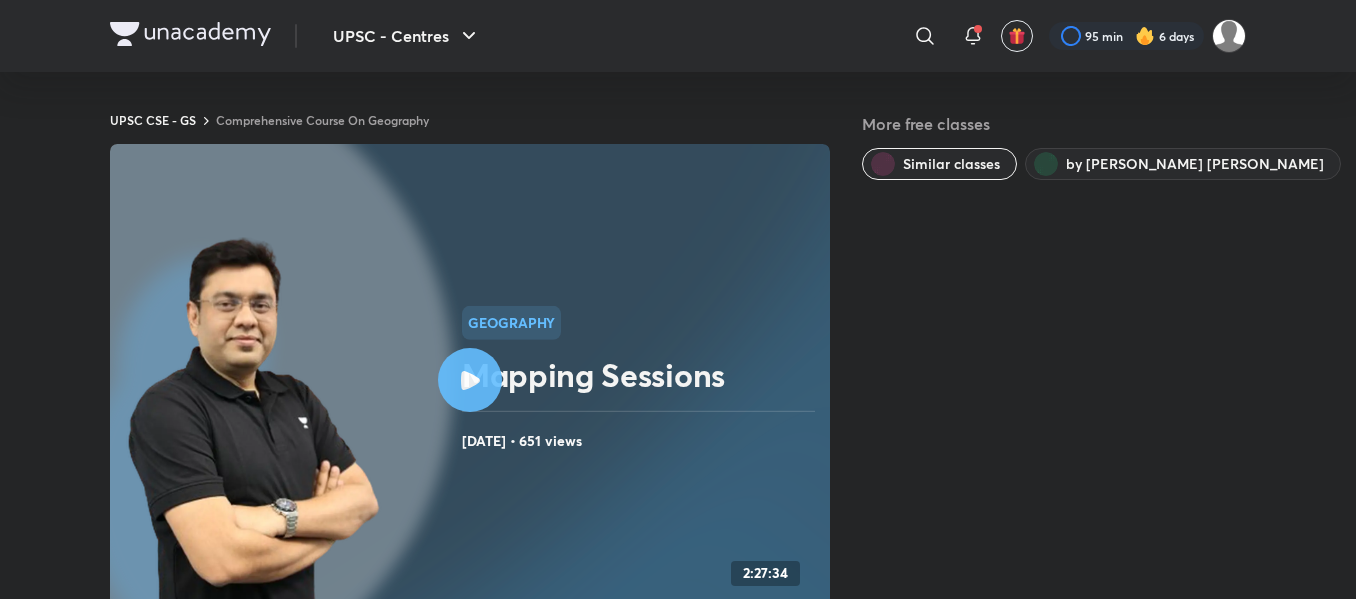 click at bounding box center (470, 380) 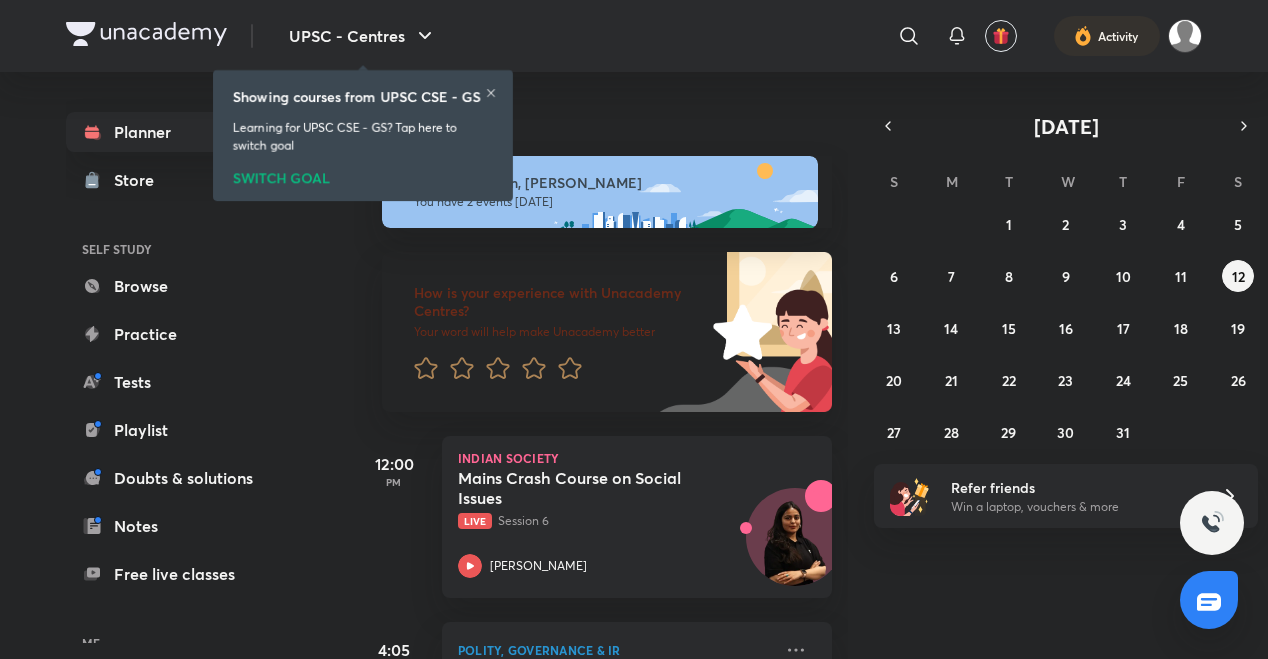 scroll, scrollTop: 0, scrollLeft: 0, axis: both 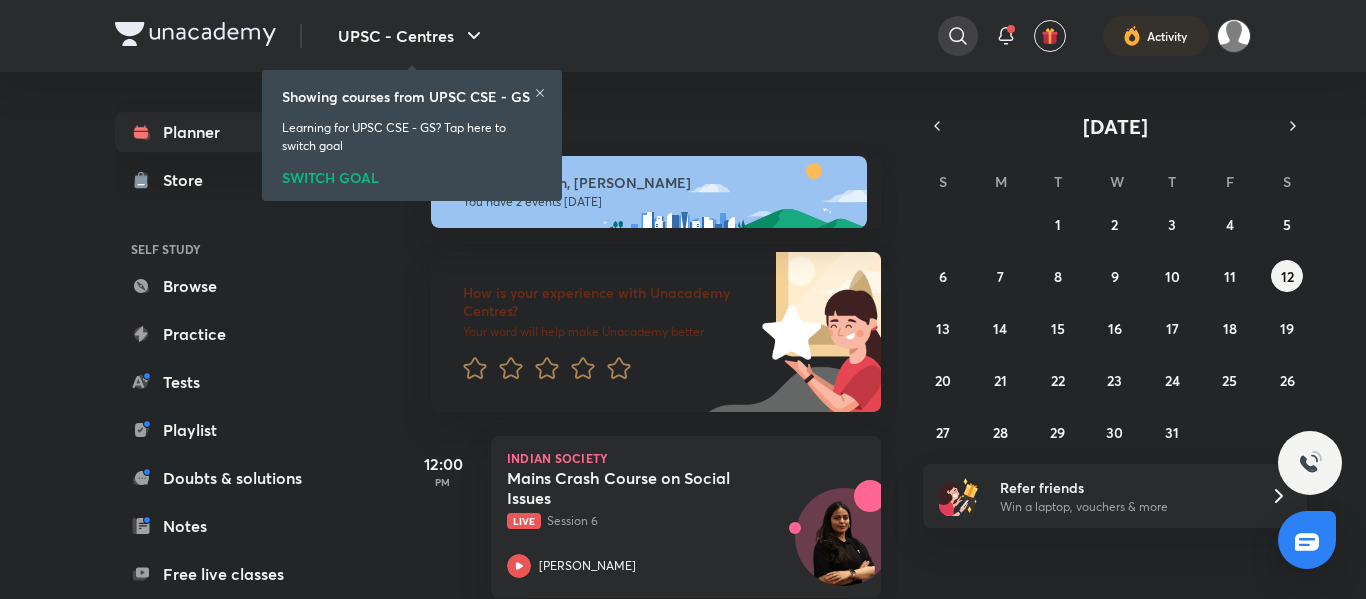 click 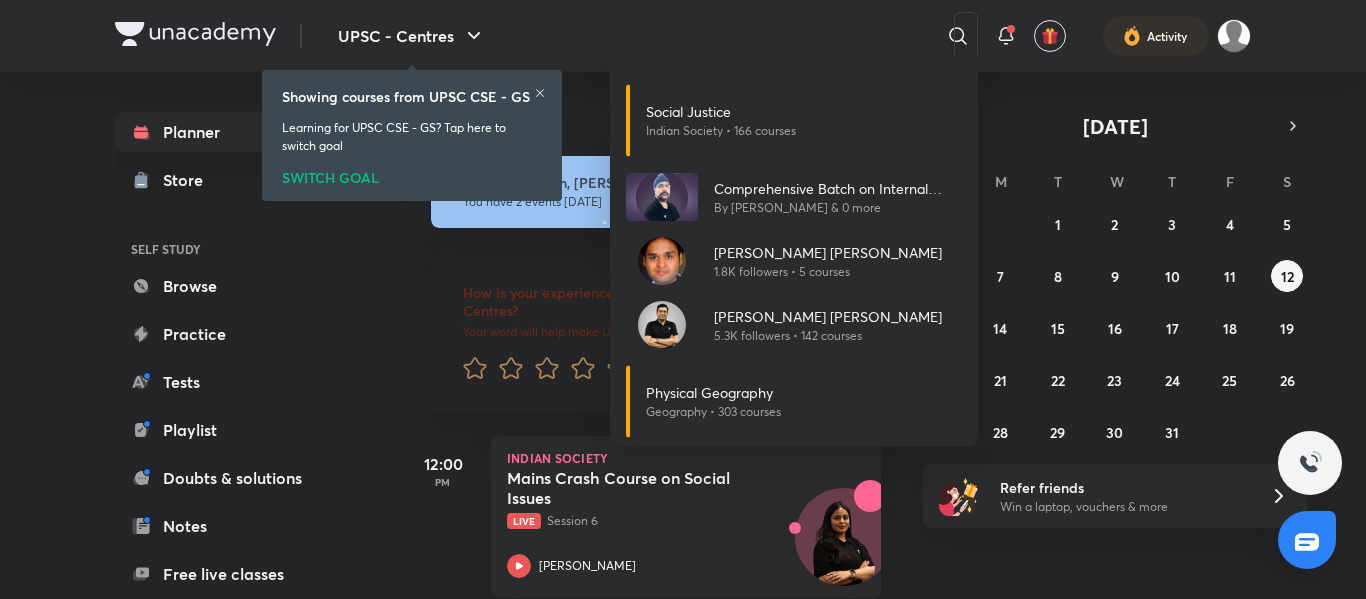 click on "Social Justice Indian Society • 166 courses Comprehensive Batch on Internal Security 2023-2024 by Pavneet Singh By Pavneet Singh & 0 more Atul Kumar Garg 1.8K followers • 5 courses Mukesh Kumar Jha 5.3K followers • 142 courses Physical Geography Geography • 303 courses" at bounding box center (683, 299) 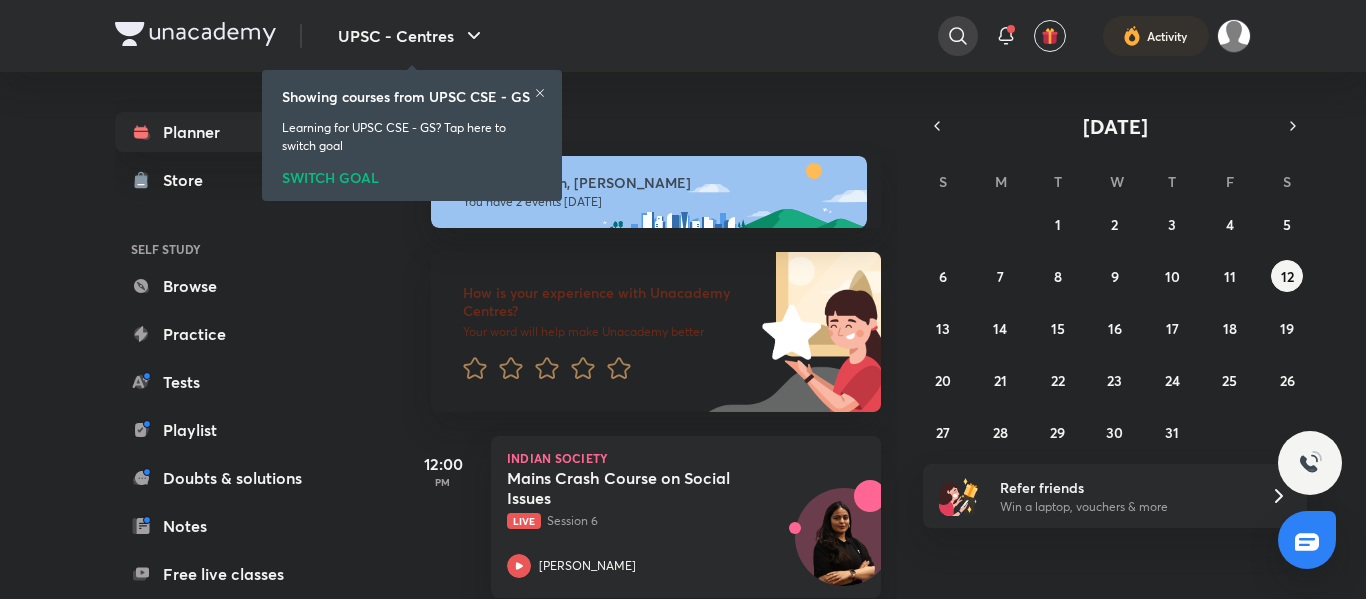 click 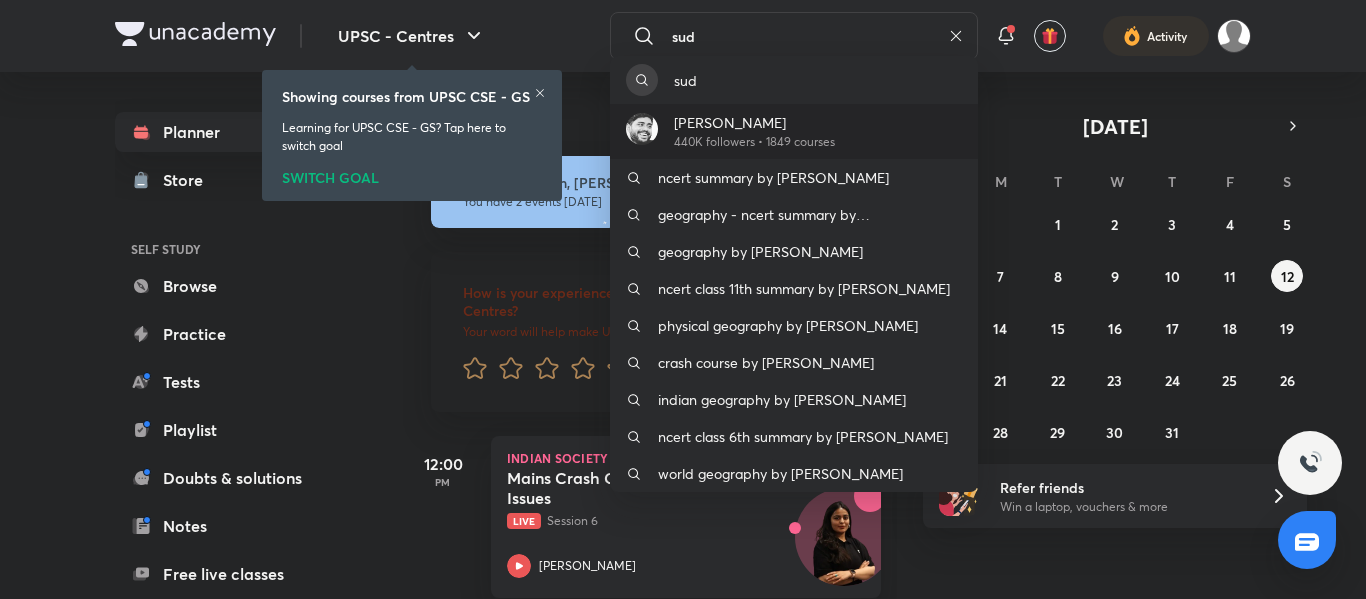type on "sud" 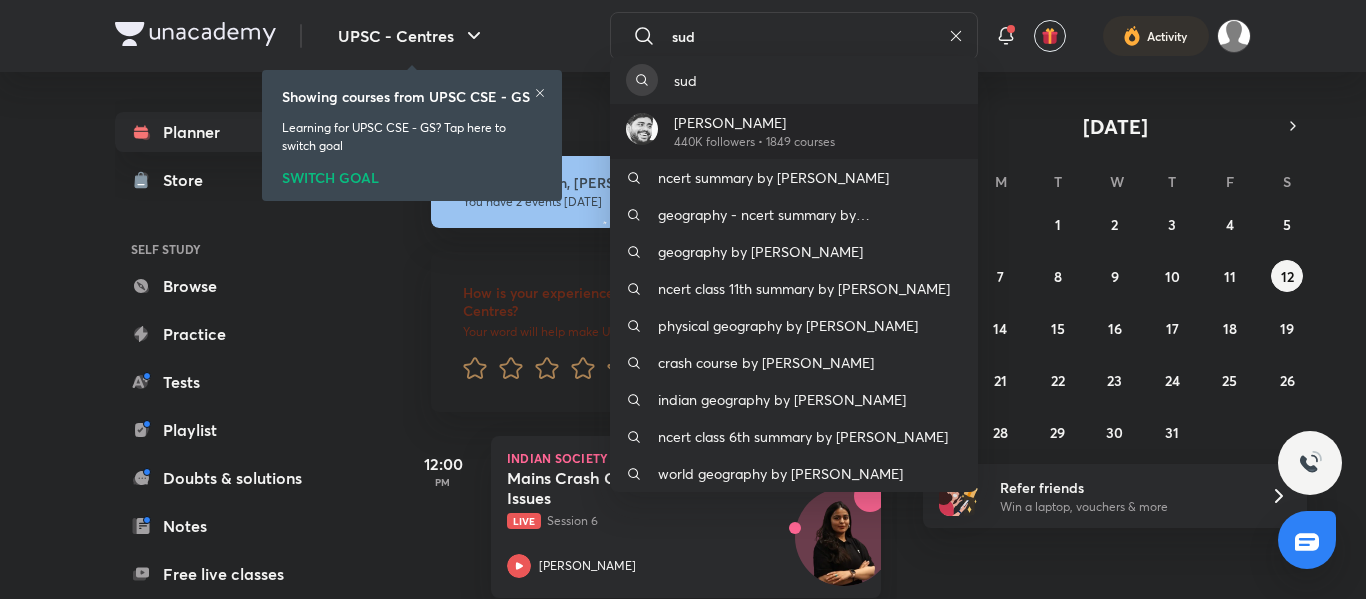 click on "[PERSON_NAME]" at bounding box center (754, 122) 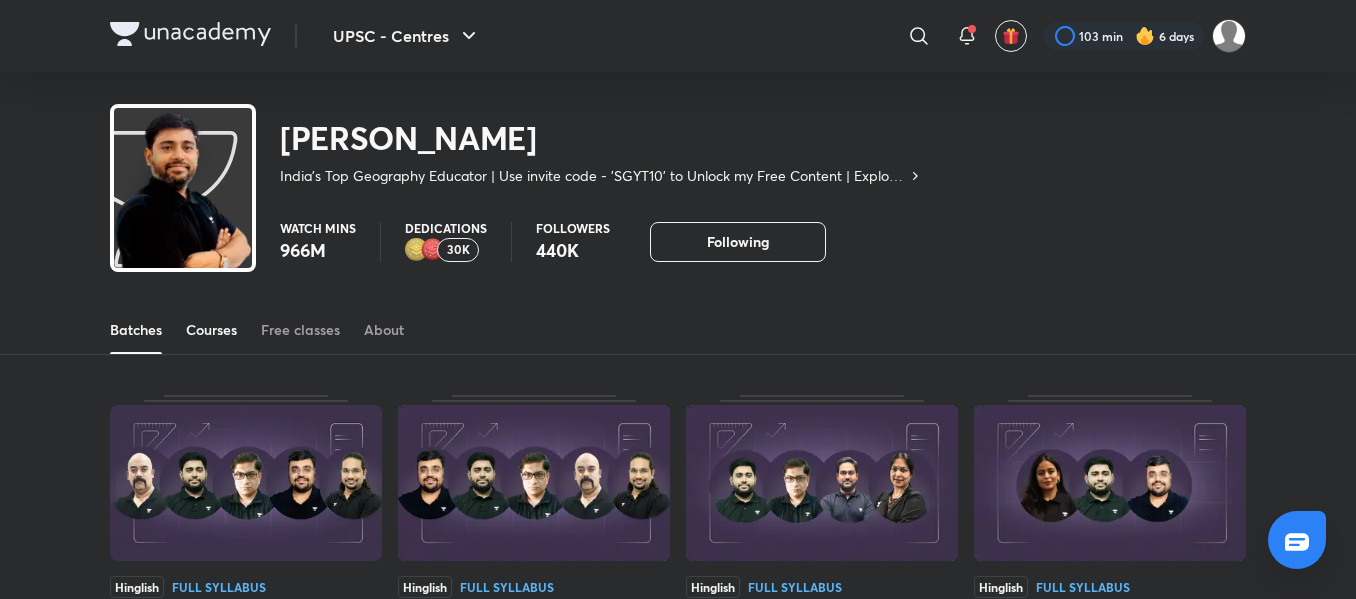 click on "Courses" at bounding box center [211, 330] 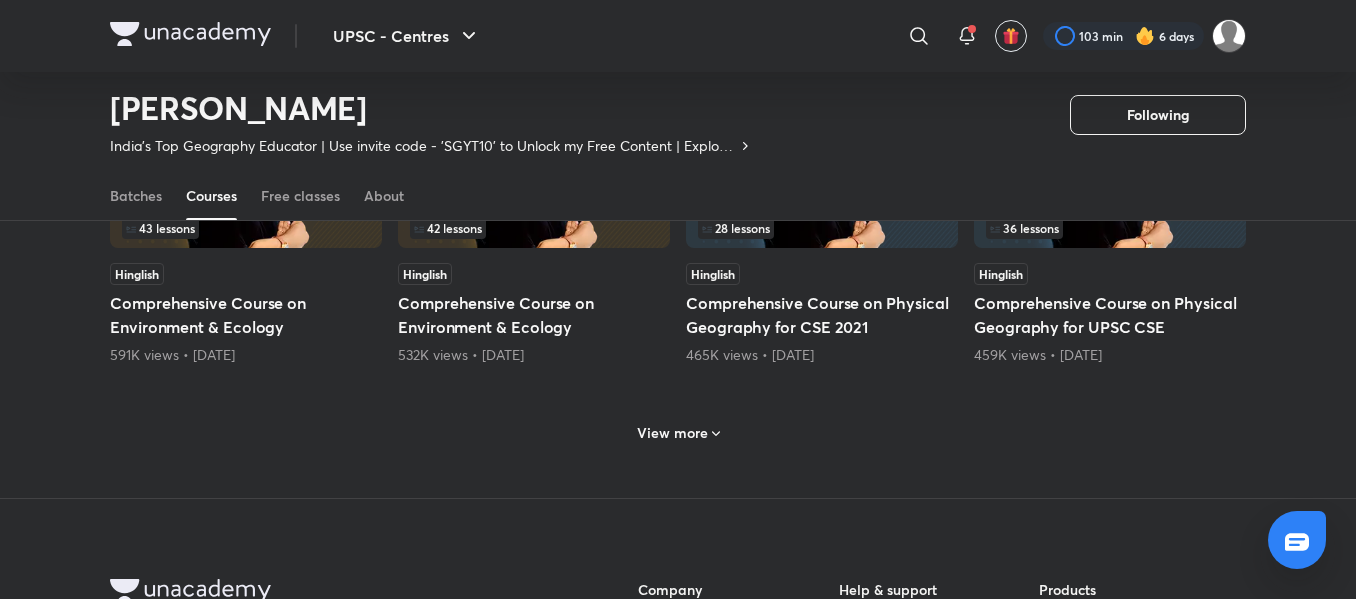 scroll, scrollTop: 965, scrollLeft: 0, axis: vertical 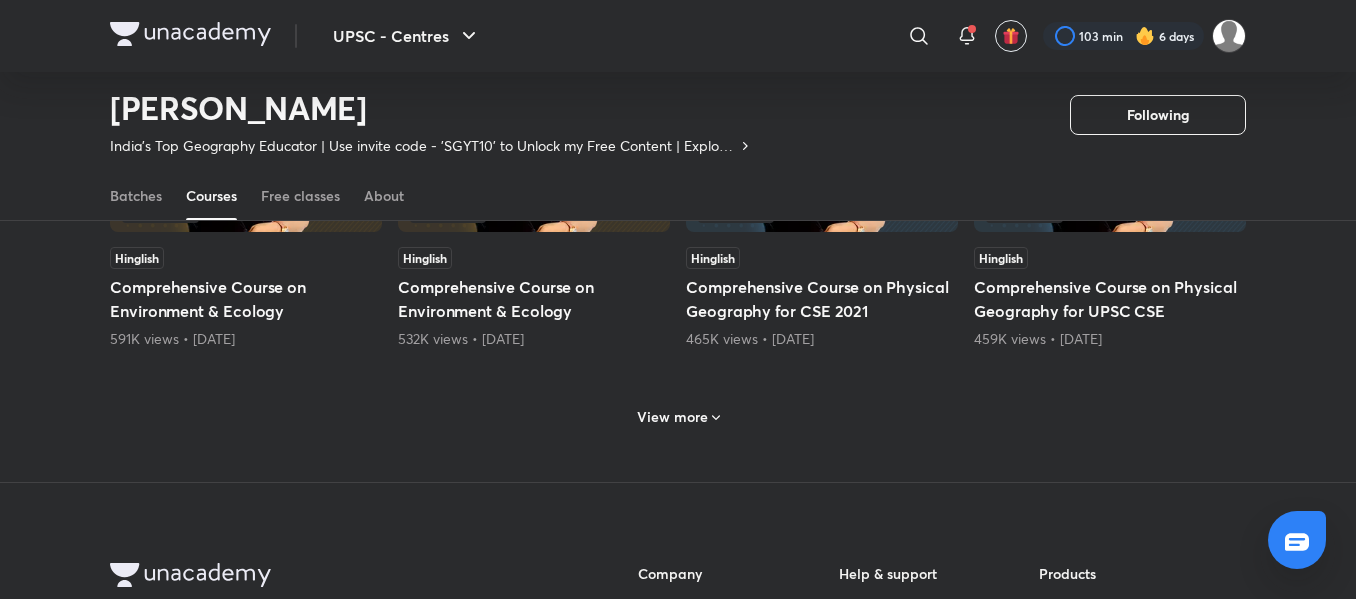 click on "View more" at bounding box center (678, 415) 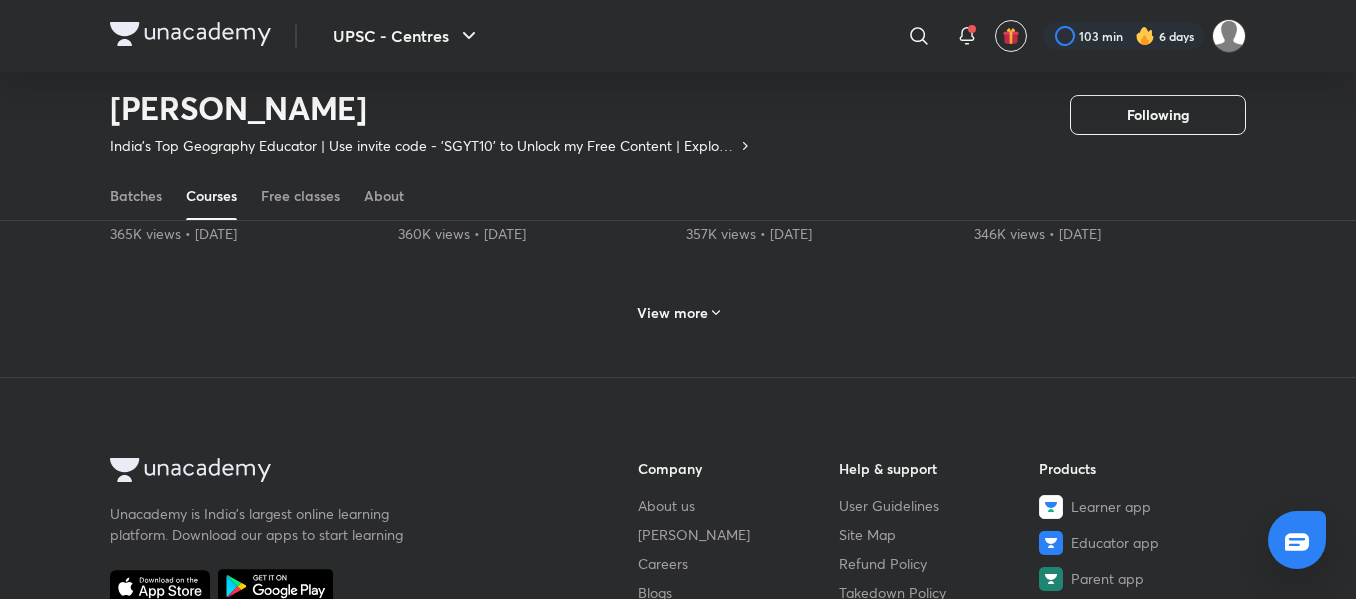 scroll, scrollTop: 1845, scrollLeft: 0, axis: vertical 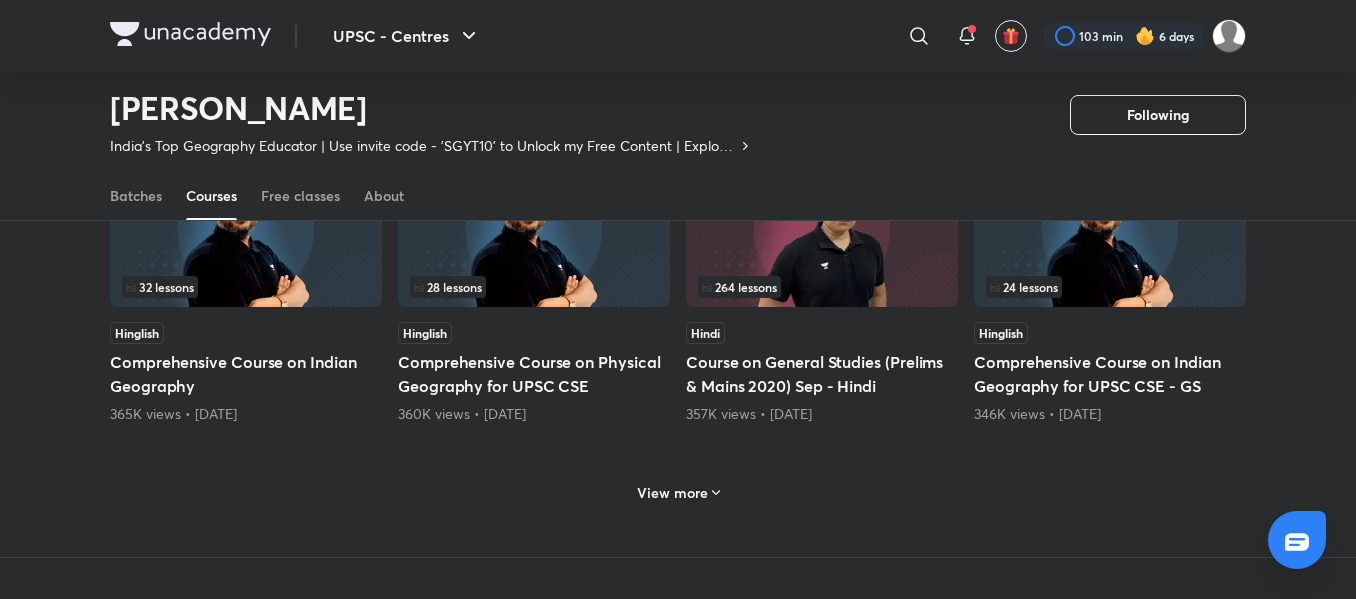 click on "View more" at bounding box center [672, 493] 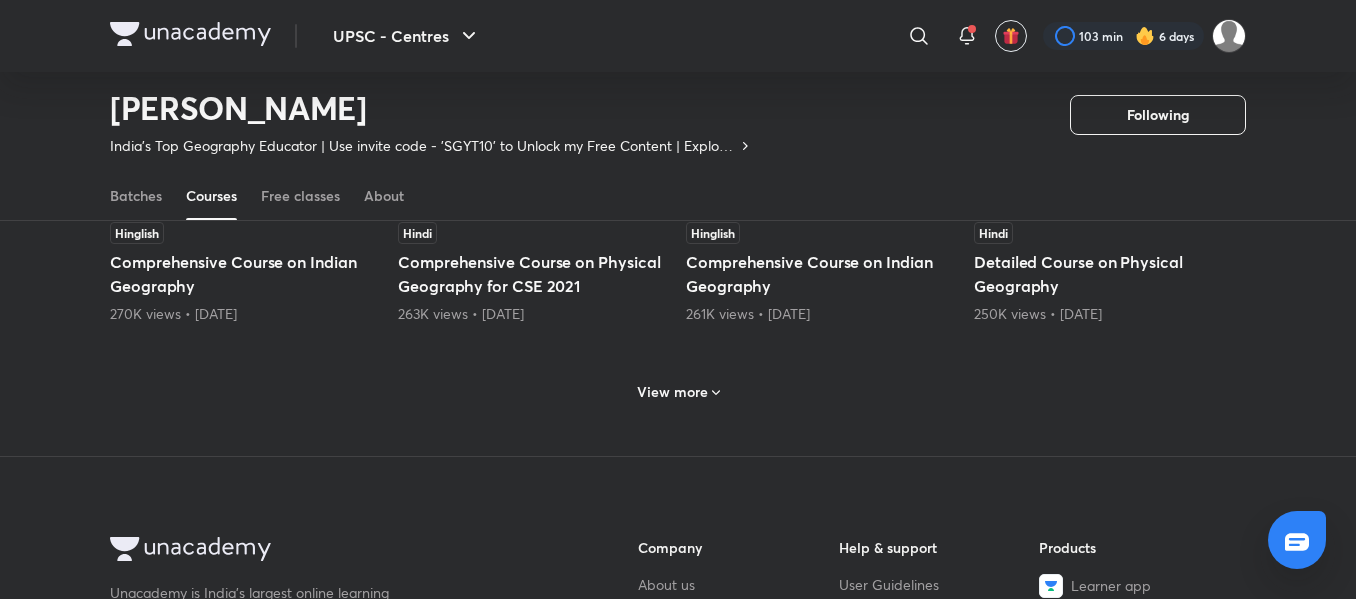 scroll, scrollTop: 2925, scrollLeft: 0, axis: vertical 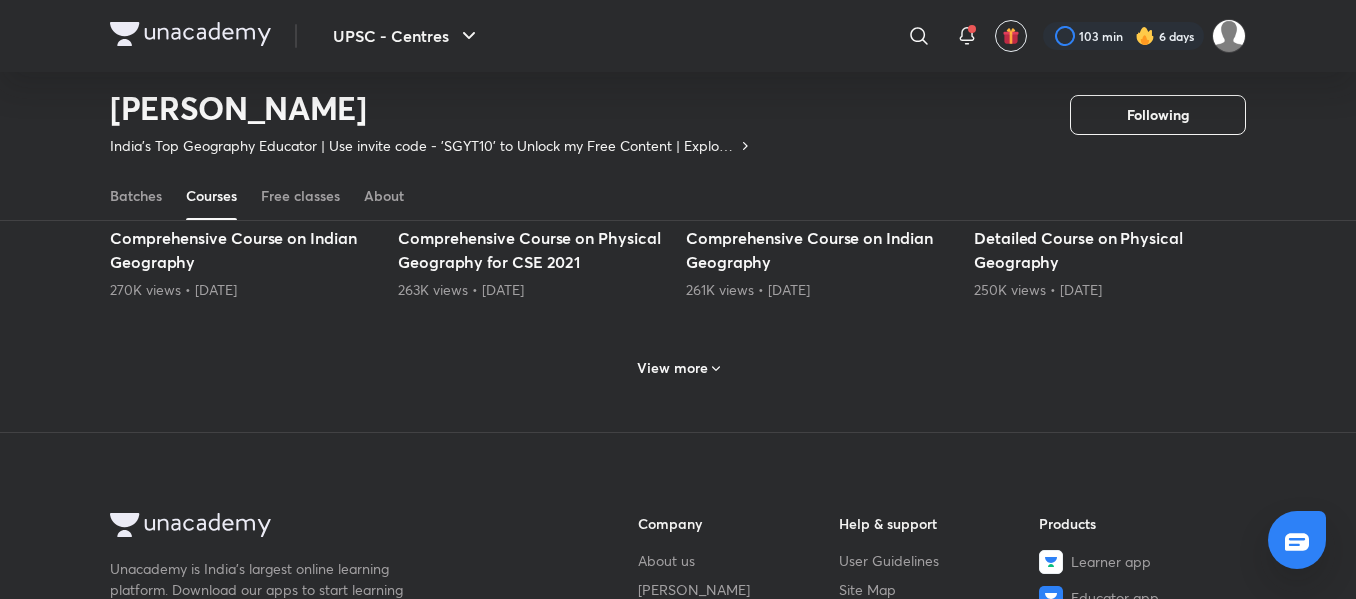 click on "View more" at bounding box center [678, 366] 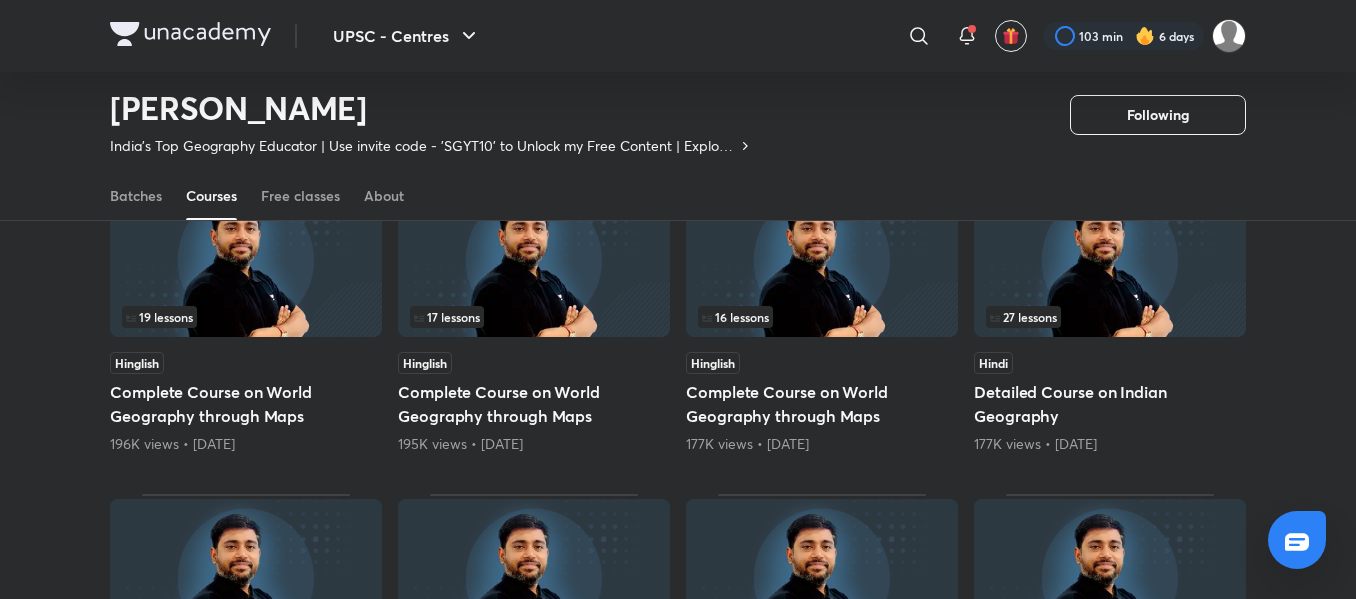 scroll, scrollTop: 3405, scrollLeft: 0, axis: vertical 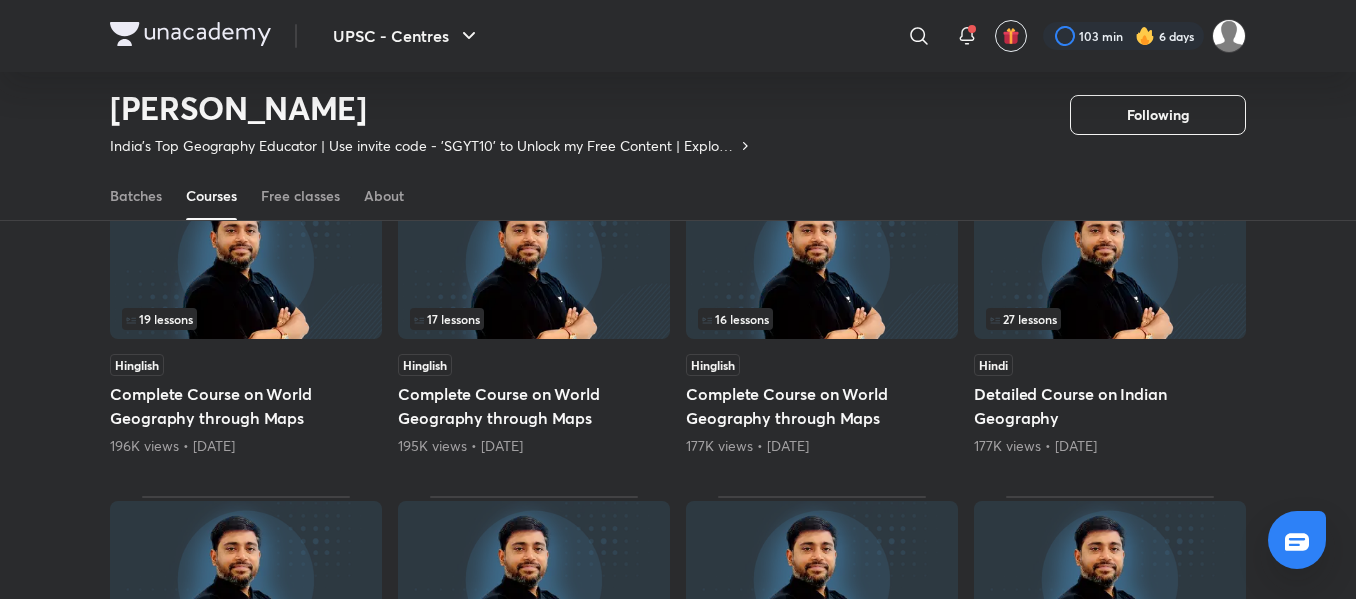 click at bounding box center (246, 261) 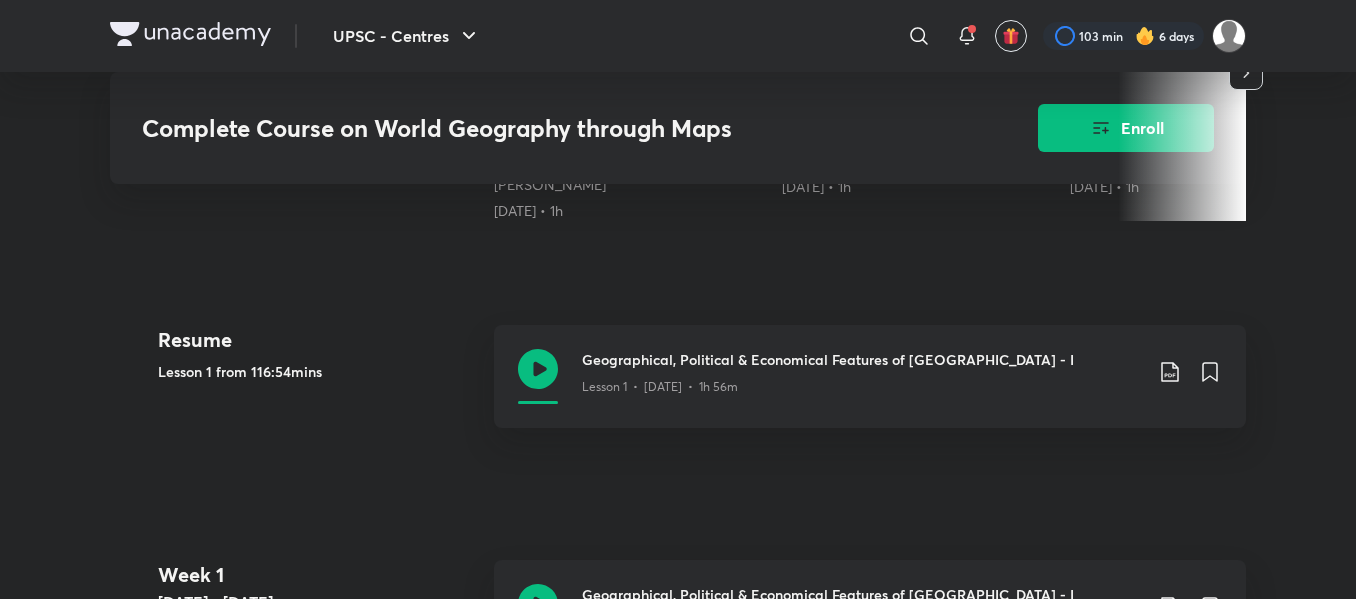 scroll, scrollTop: 699, scrollLeft: 0, axis: vertical 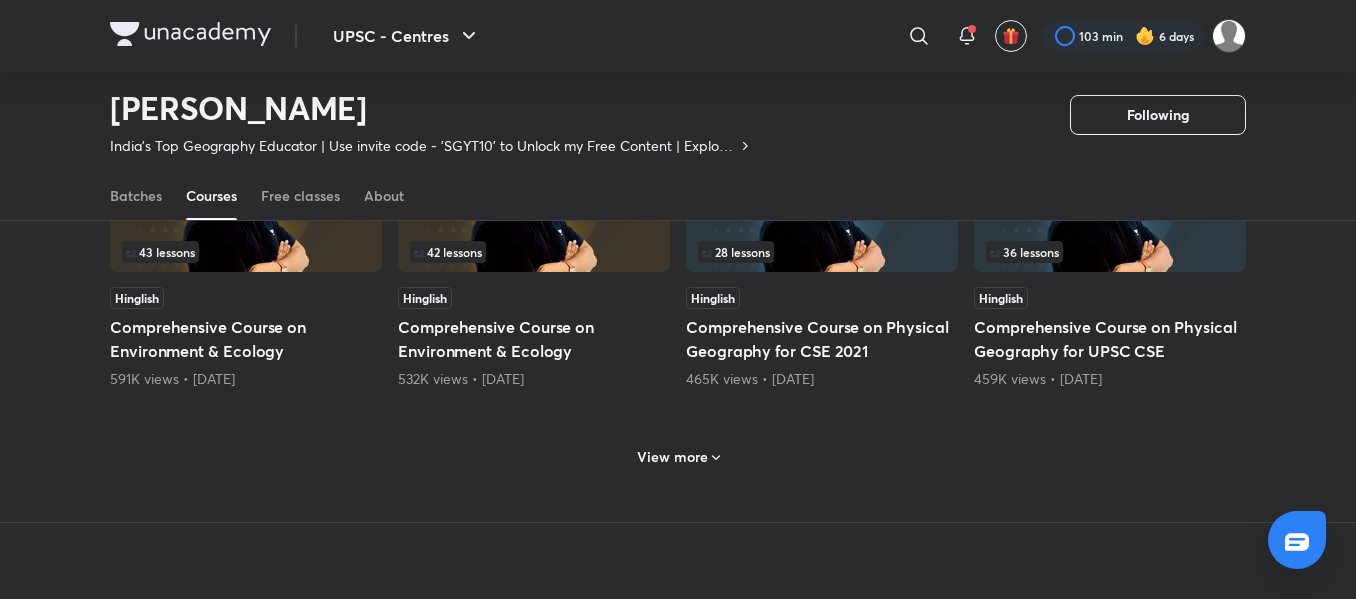 click on "View more" at bounding box center (678, 455) 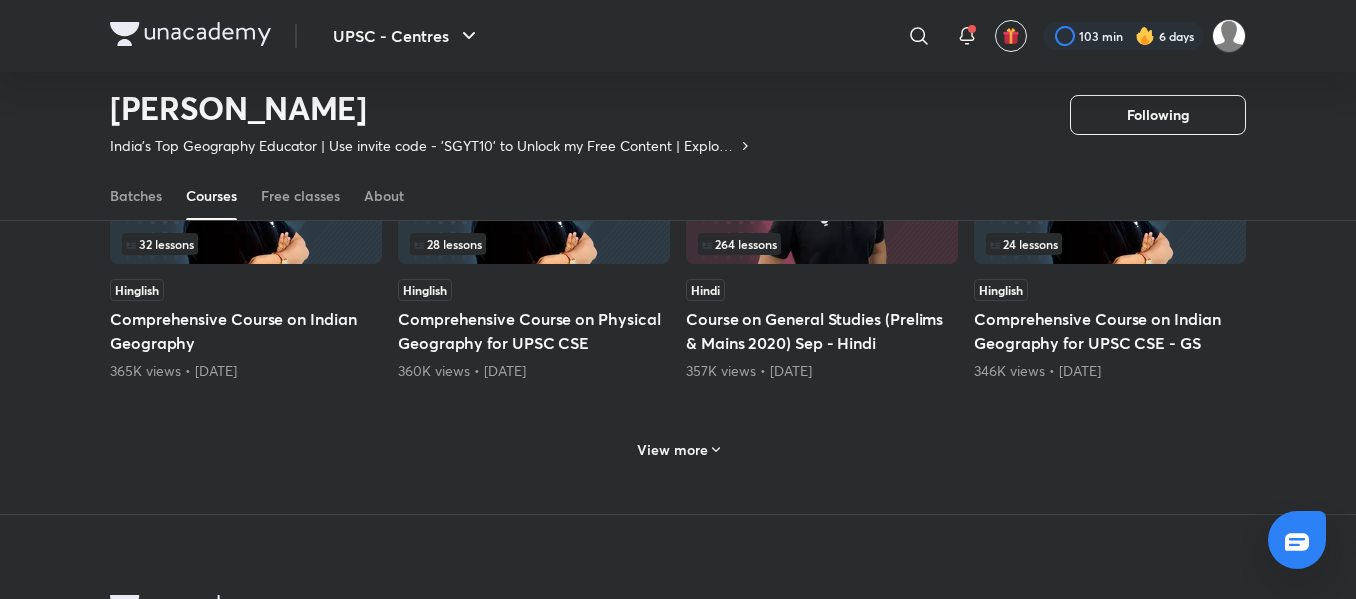 scroll, scrollTop: 1925, scrollLeft: 0, axis: vertical 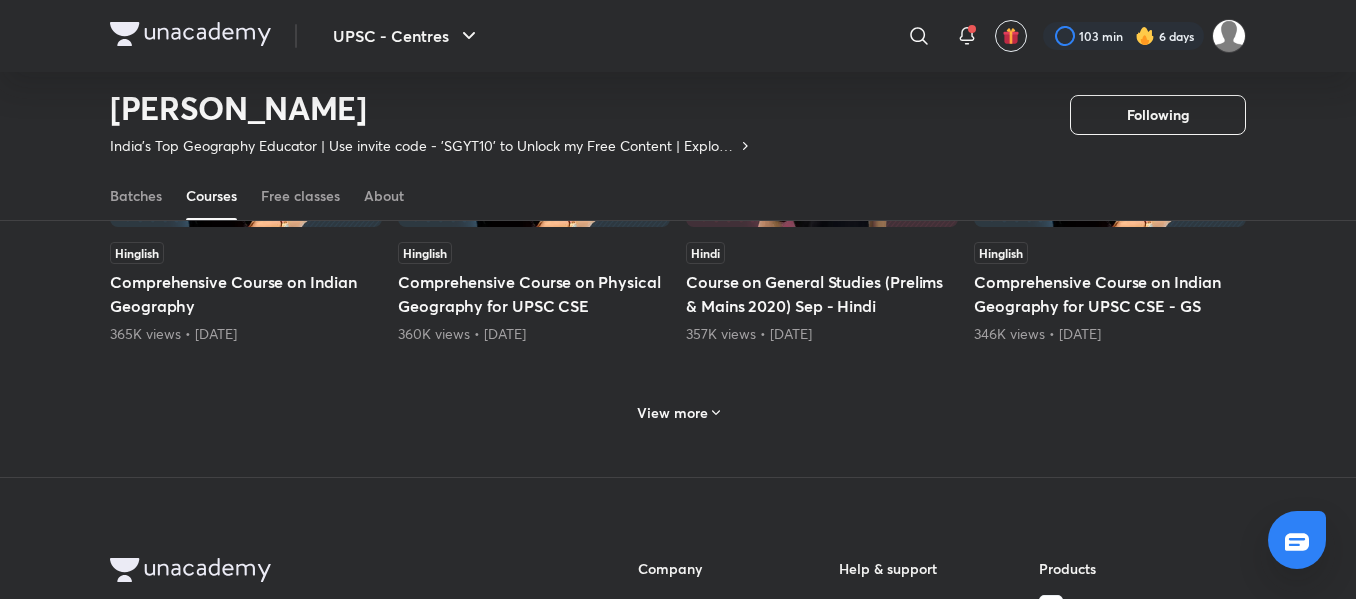 click on "View more" at bounding box center (672, 413) 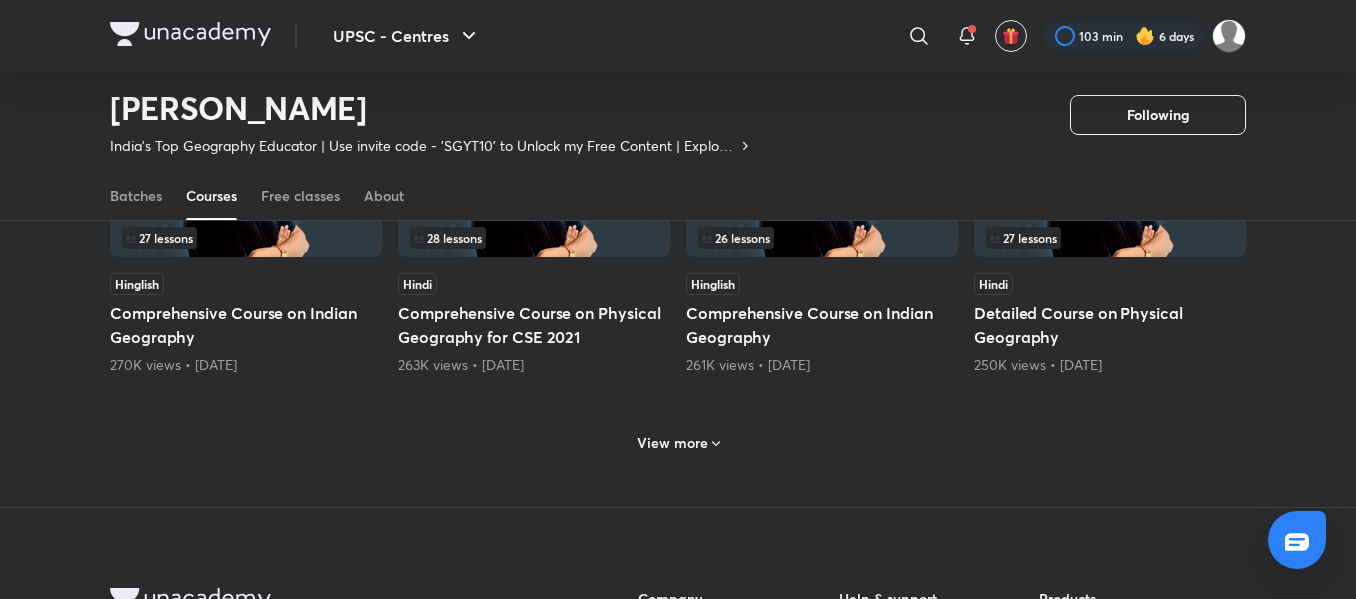 scroll, scrollTop: 2845, scrollLeft: 0, axis: vertical 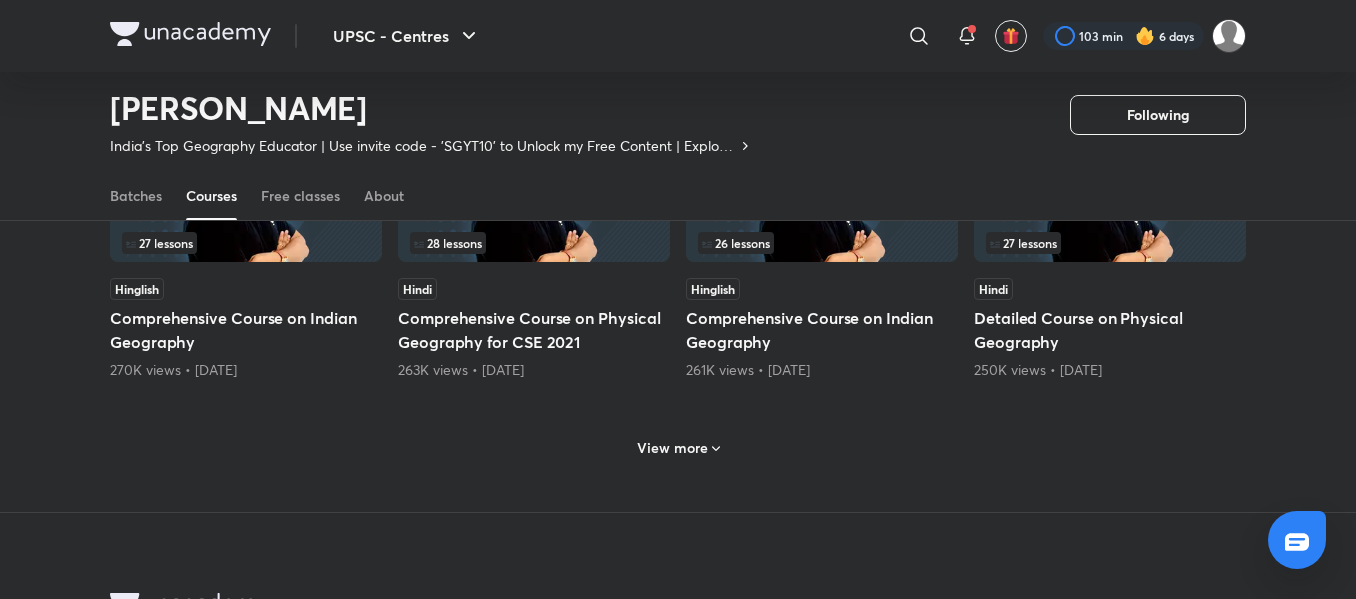 click on "View more" at bounding box center (672, 448) 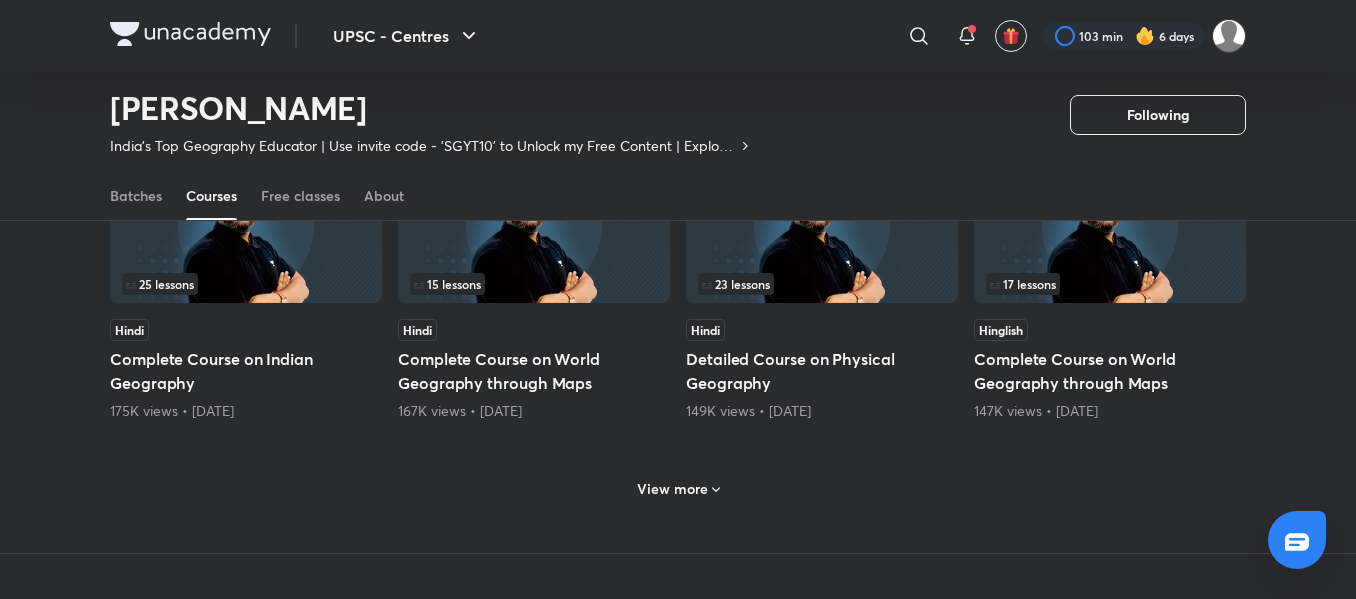scroll, scrollTop: 3885, scrollLeft: 0, axis: vertical 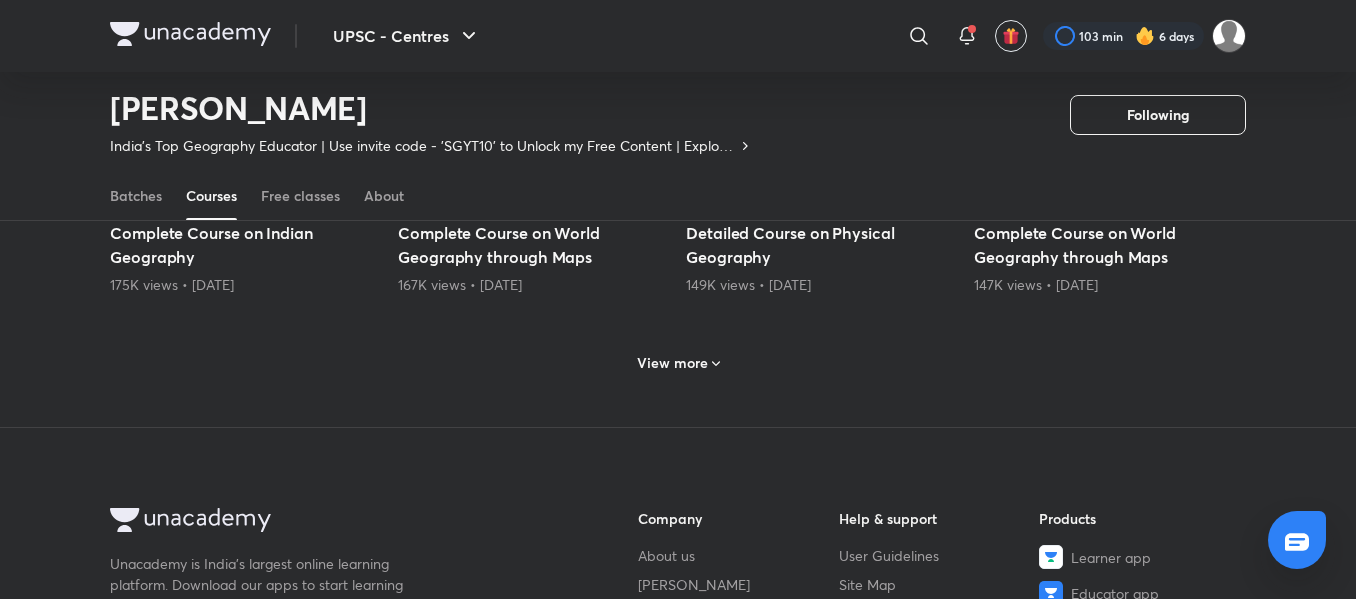 click on "View more" at bounding box center (672, 363) 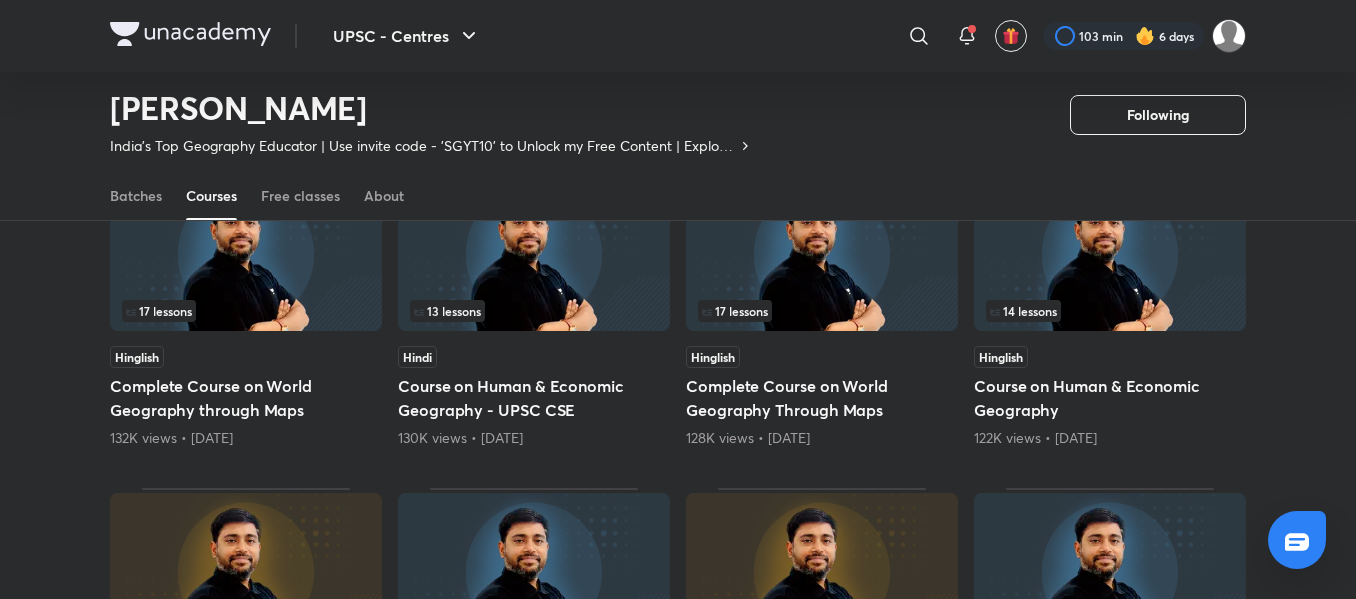 scroll, scrollTop: 4365, scrollLeft: 0, axis: vertical 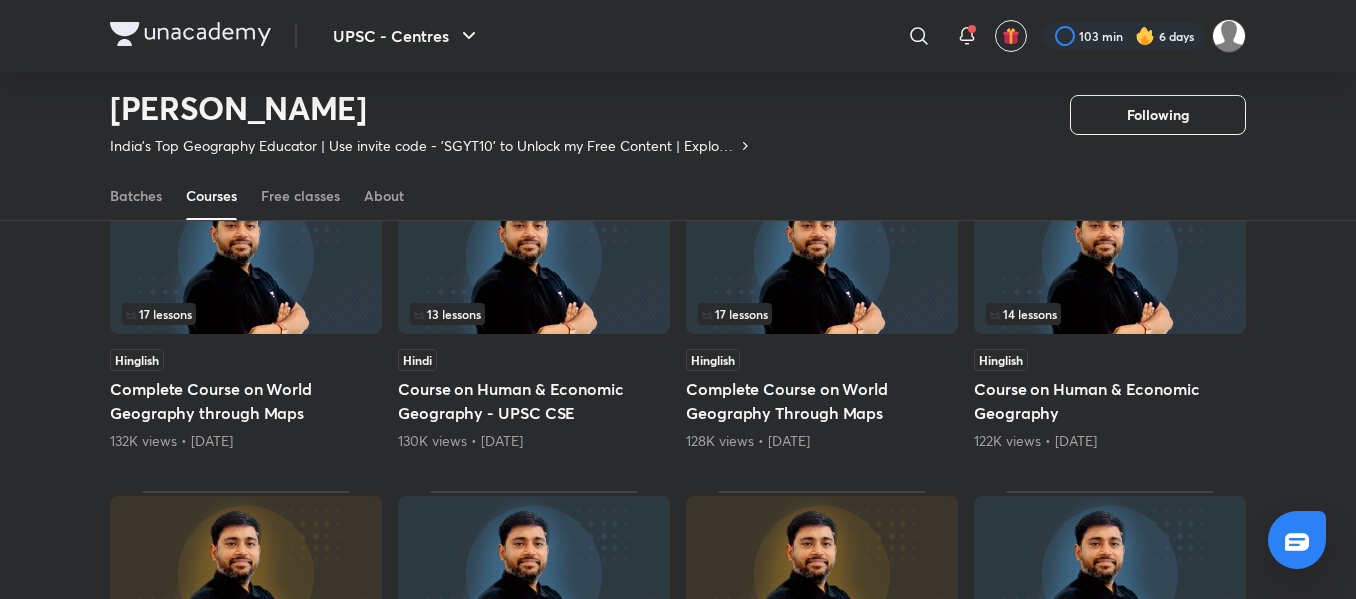 click at bounding box center [534, 256] 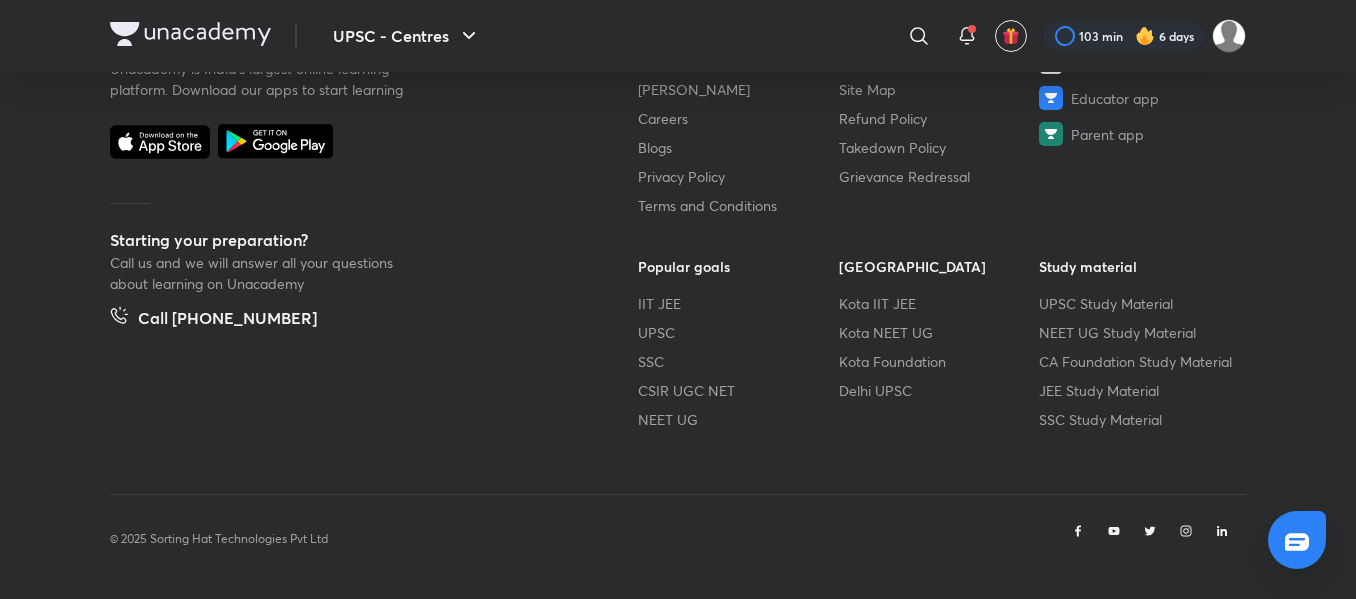 scroll, scrollTop: 0, scrollLeft: 0, axis: both 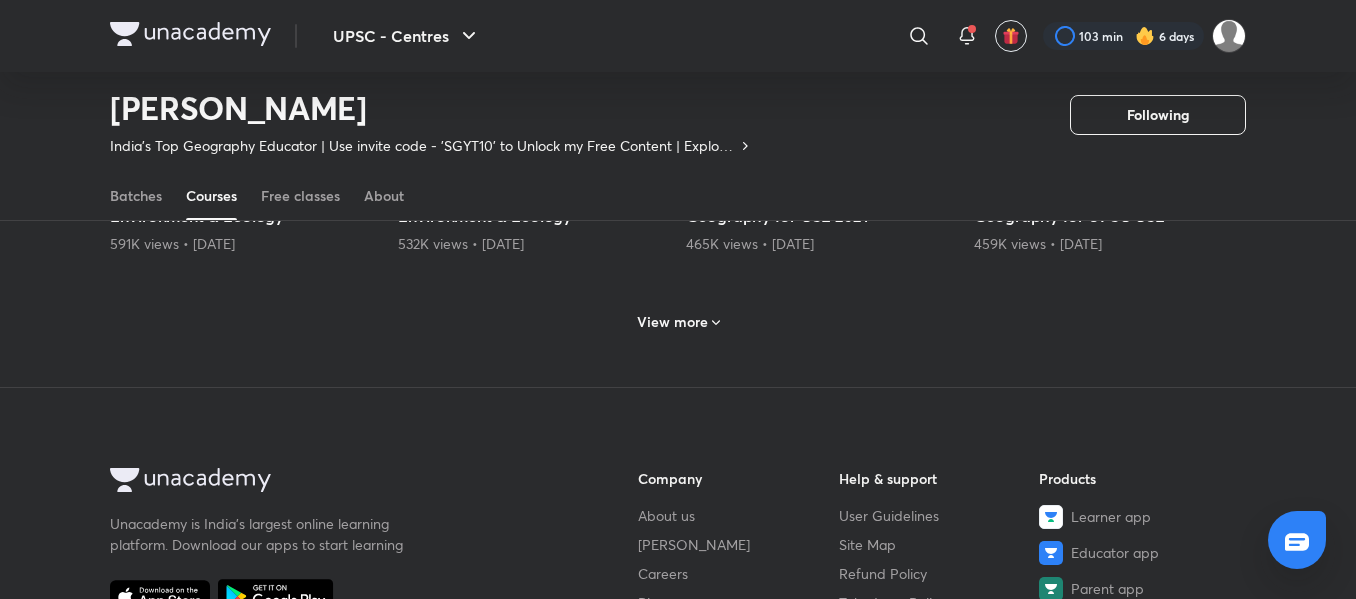 click on "View more" at bounding box center (678, 320) 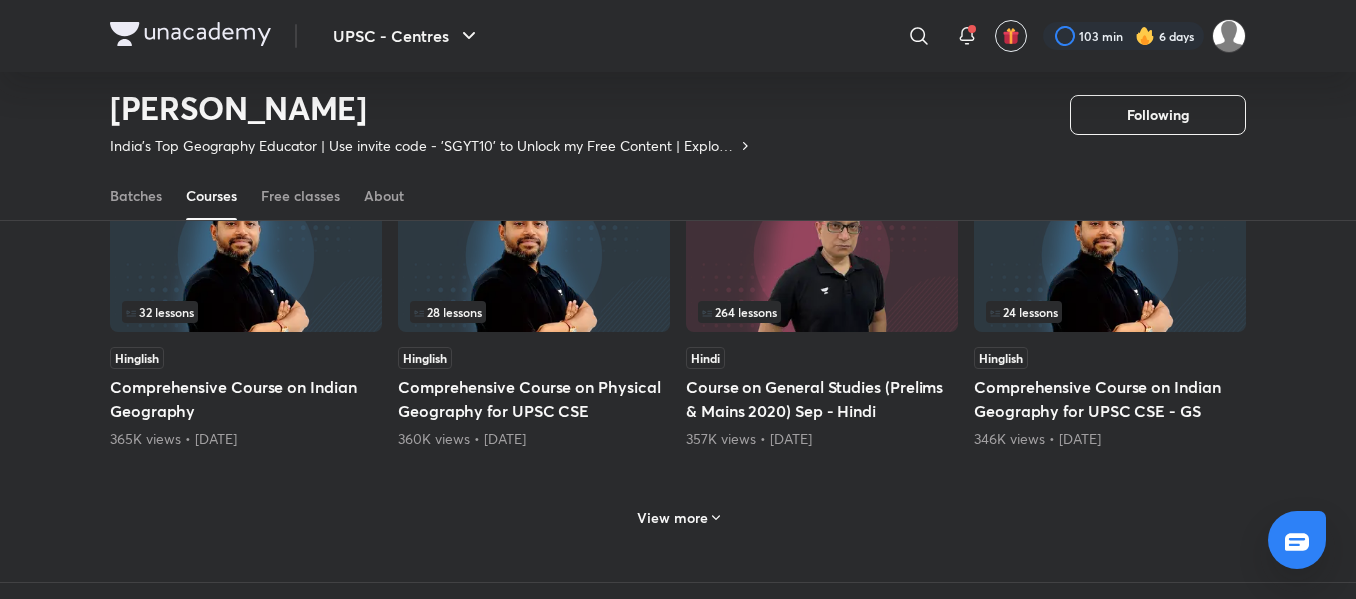 scroll, scrollTop: 1860, scrollLeft: 0, axis: vertical 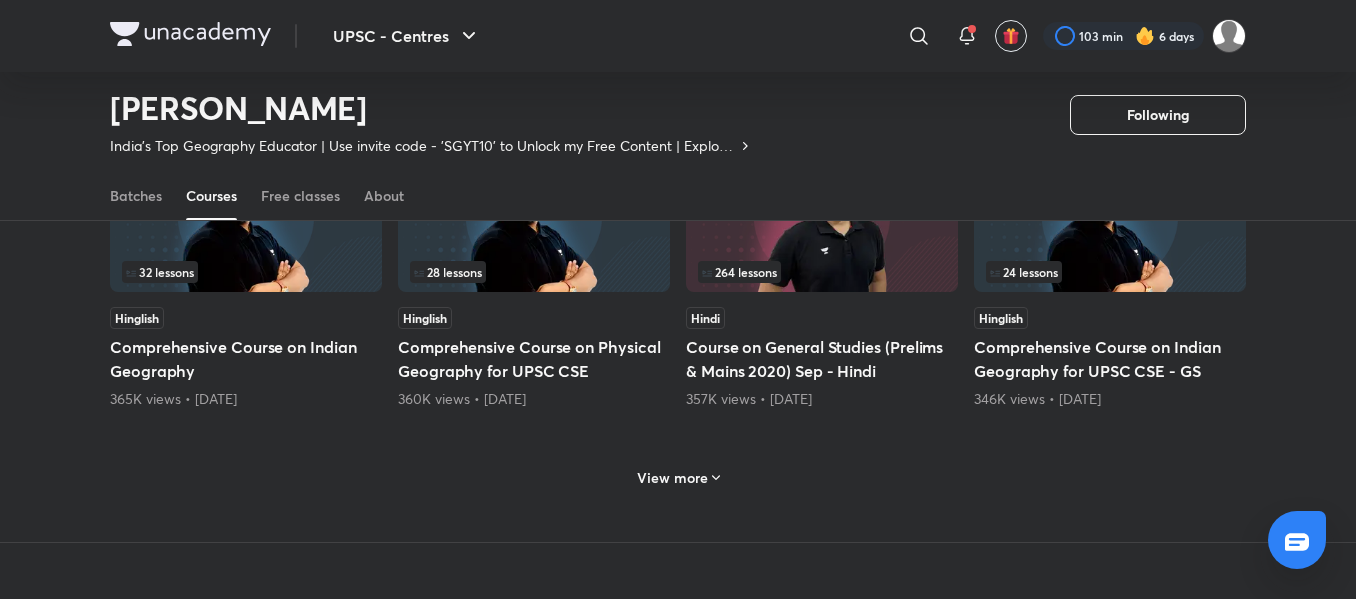 click on "View more" at bounding box center (678, 477) 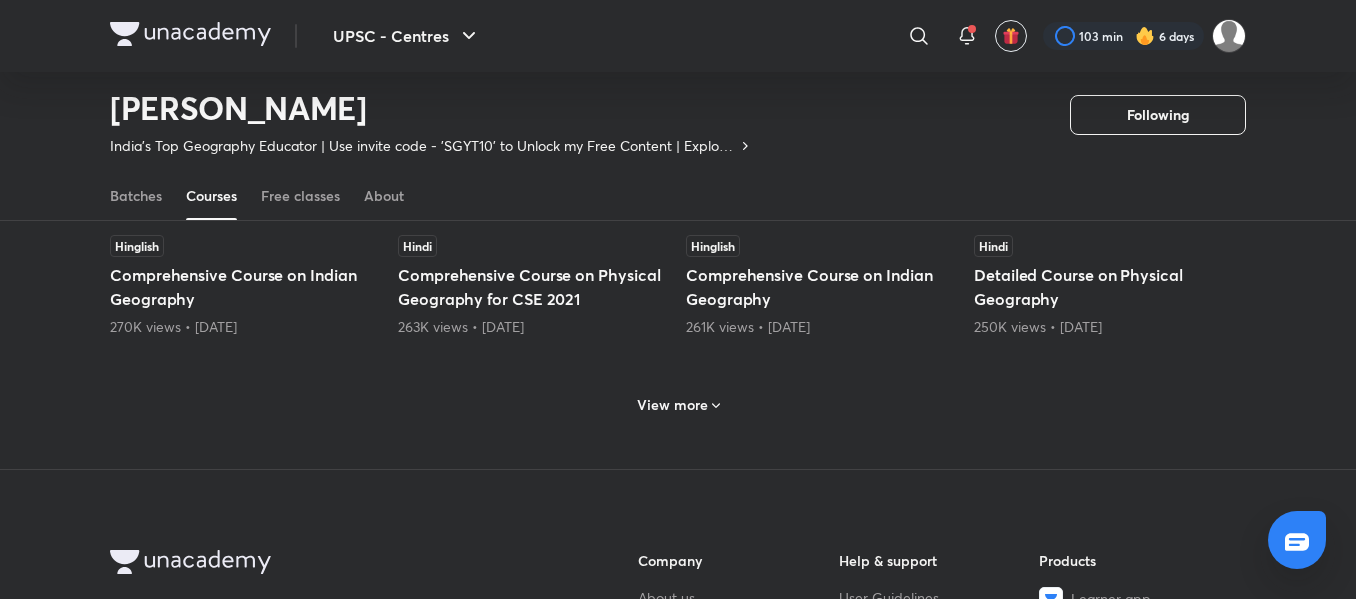 scroll, scrollTop: 2900, scrollLeft: 0, axis: vertical 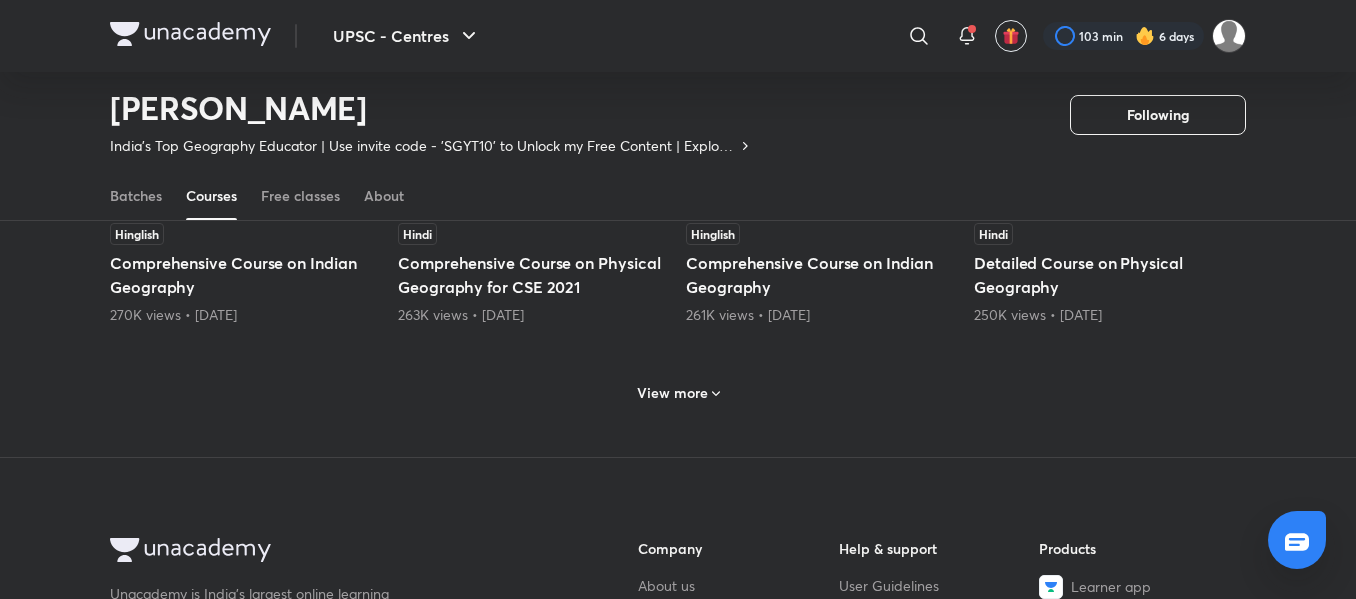 click on "View more" at bounding box center (672, 393) 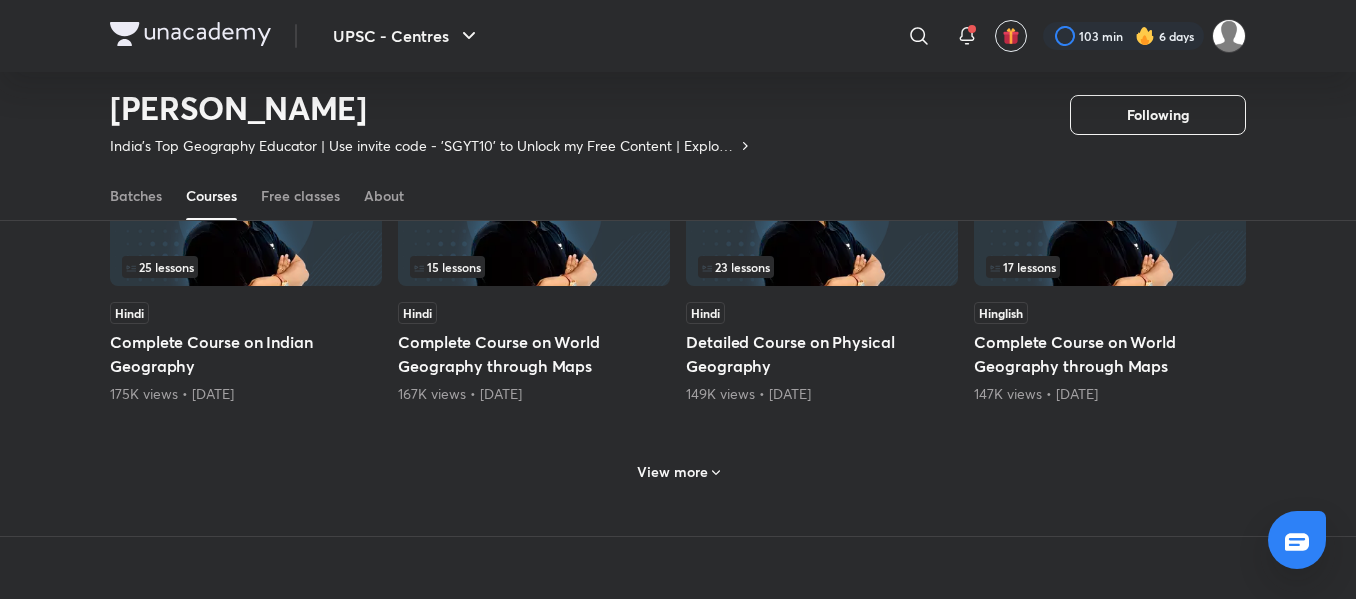 scroll, scrollTop: 3780, scrollLeft: 0, axis: vertical 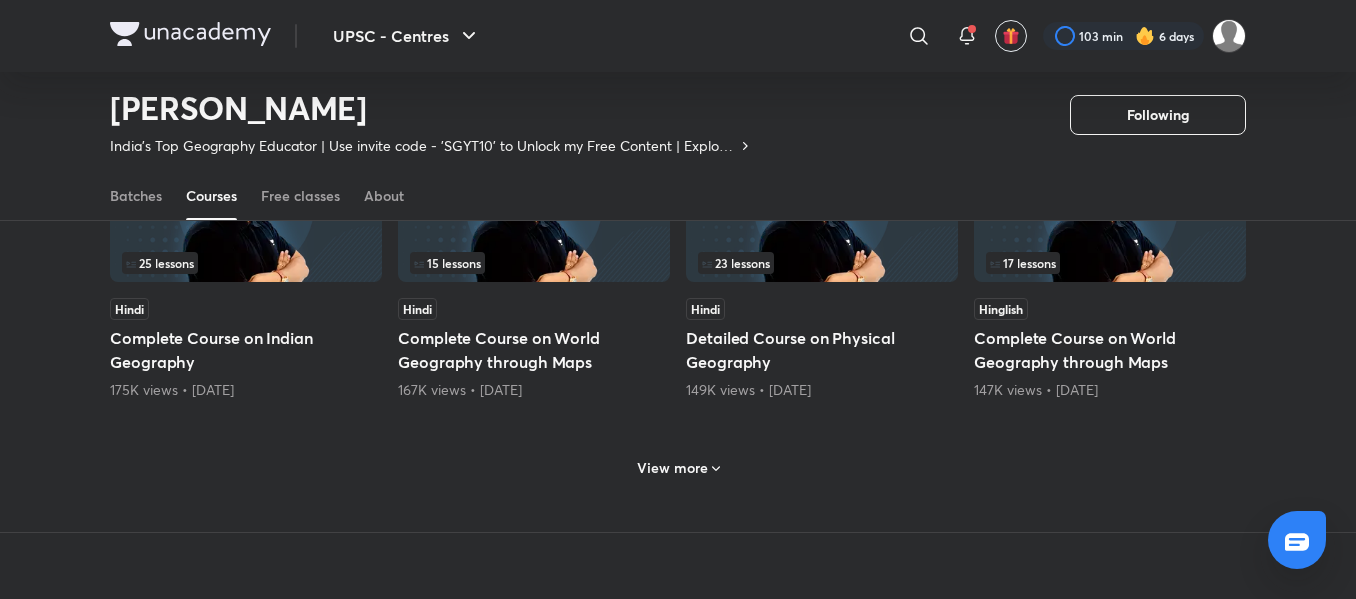 click on "View more" at bounding box center (672, 468) 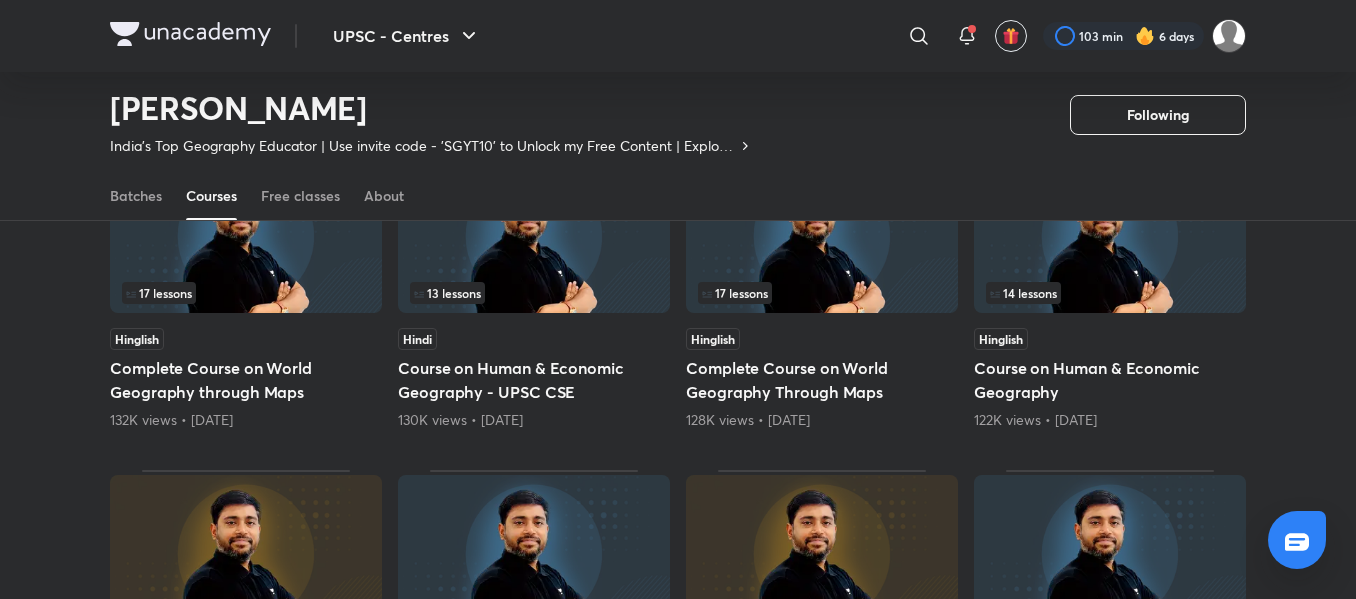 scroll, scrollTop: 4300, scrollLeft: 0, axis: vertical 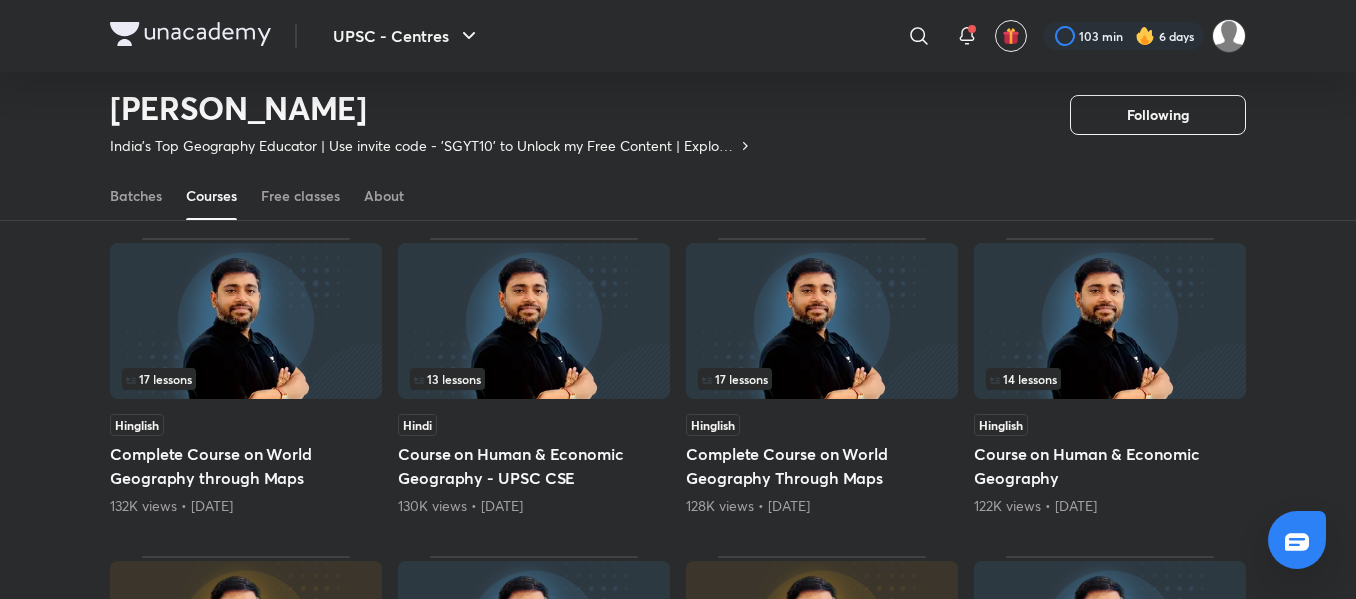 click at bounding box center [534, 321] 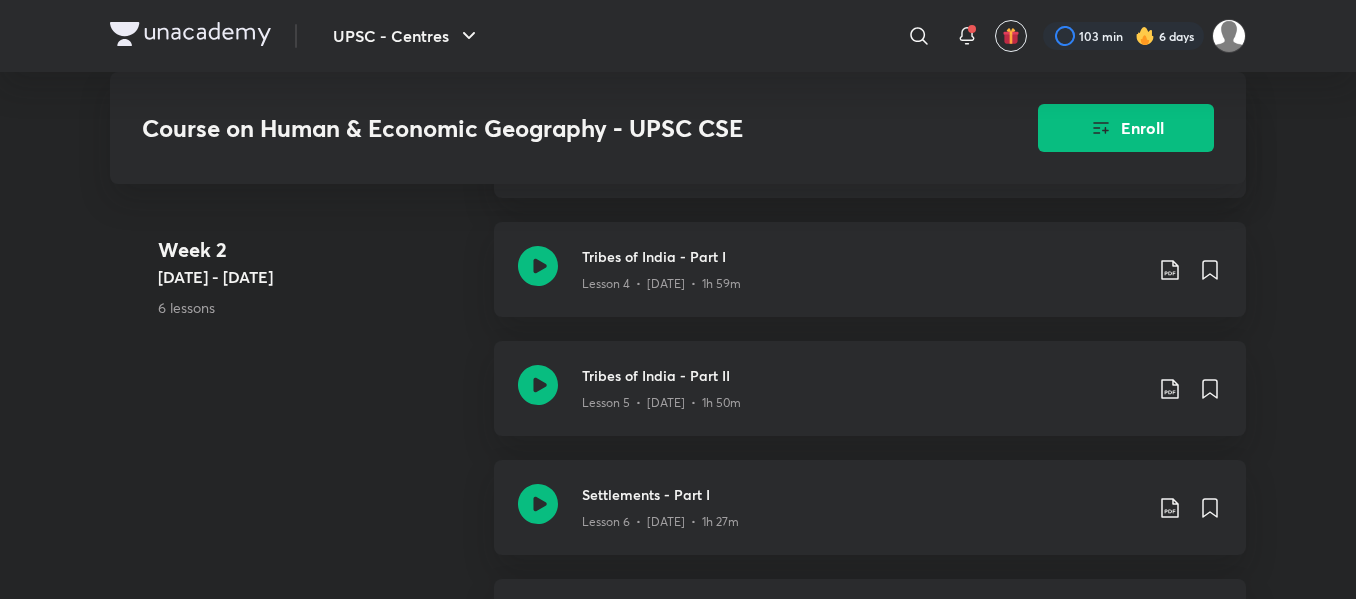 scroll, scrollTop: 1360, scrollLeft: 0, axis: vertical 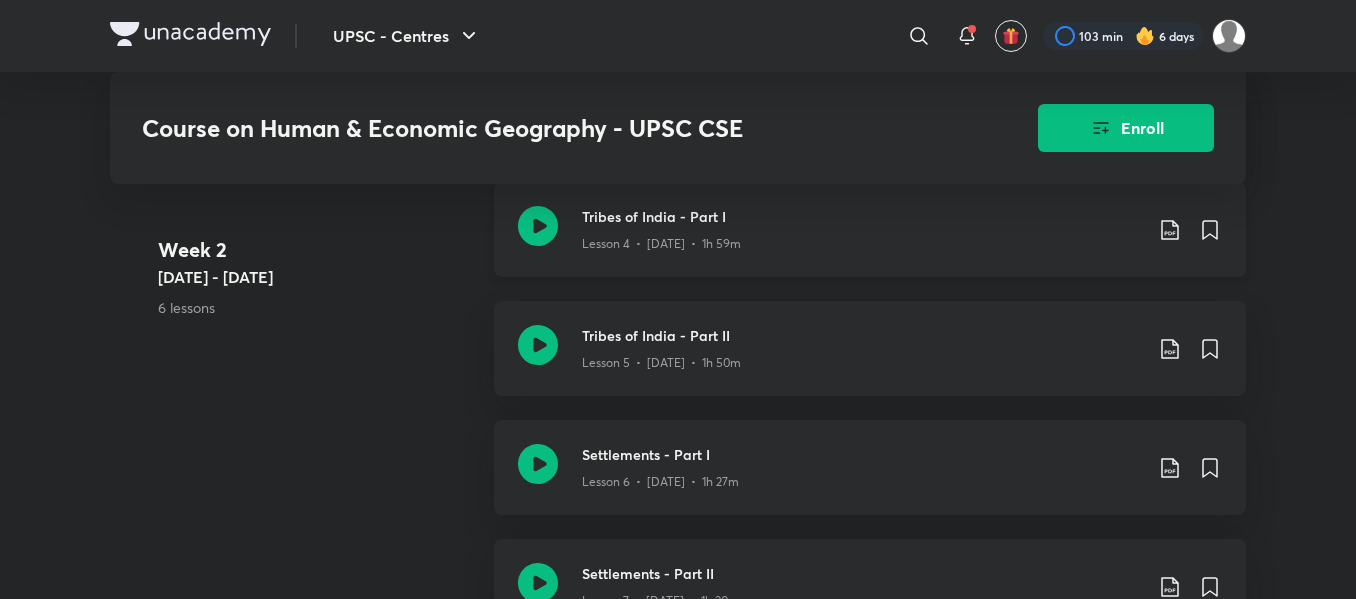 click 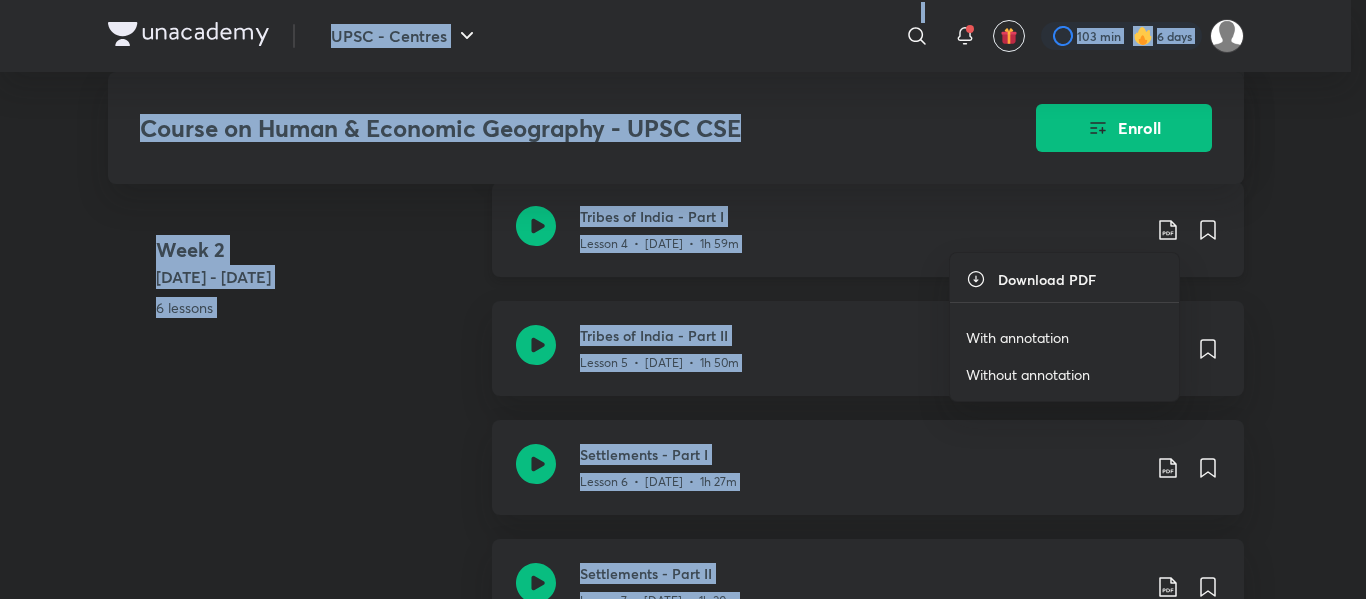 click at bounding box center [683, 299] 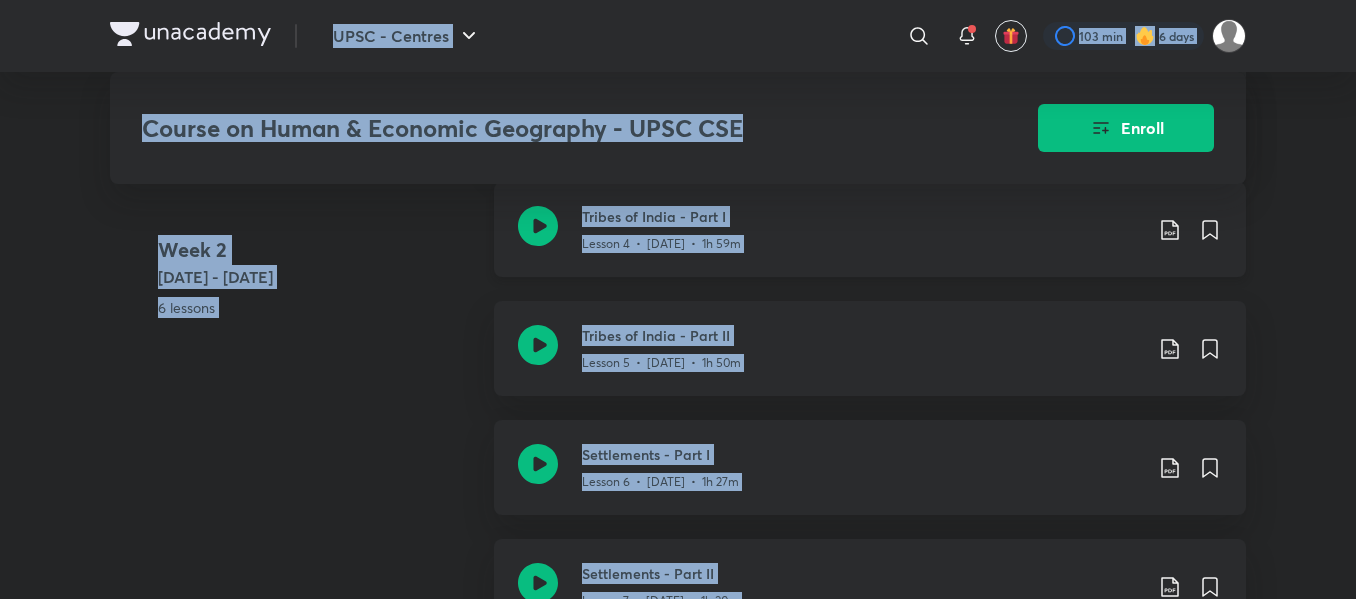 click 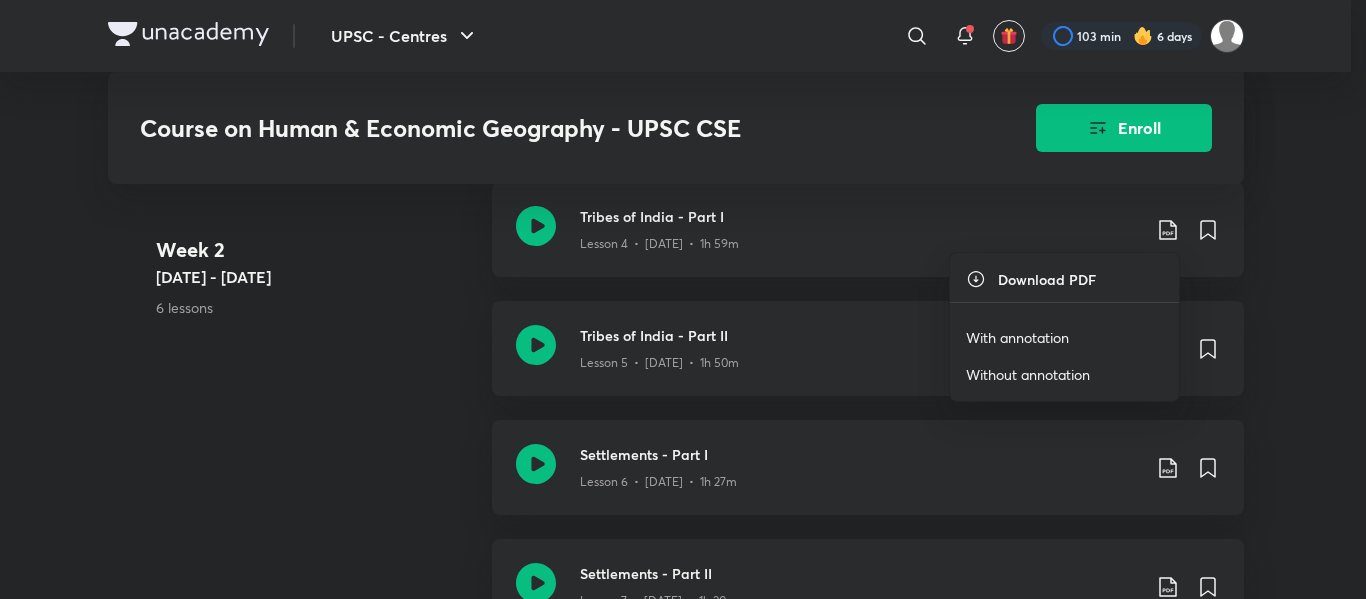 click on "With annotation" at bounding box center (1017, 337) 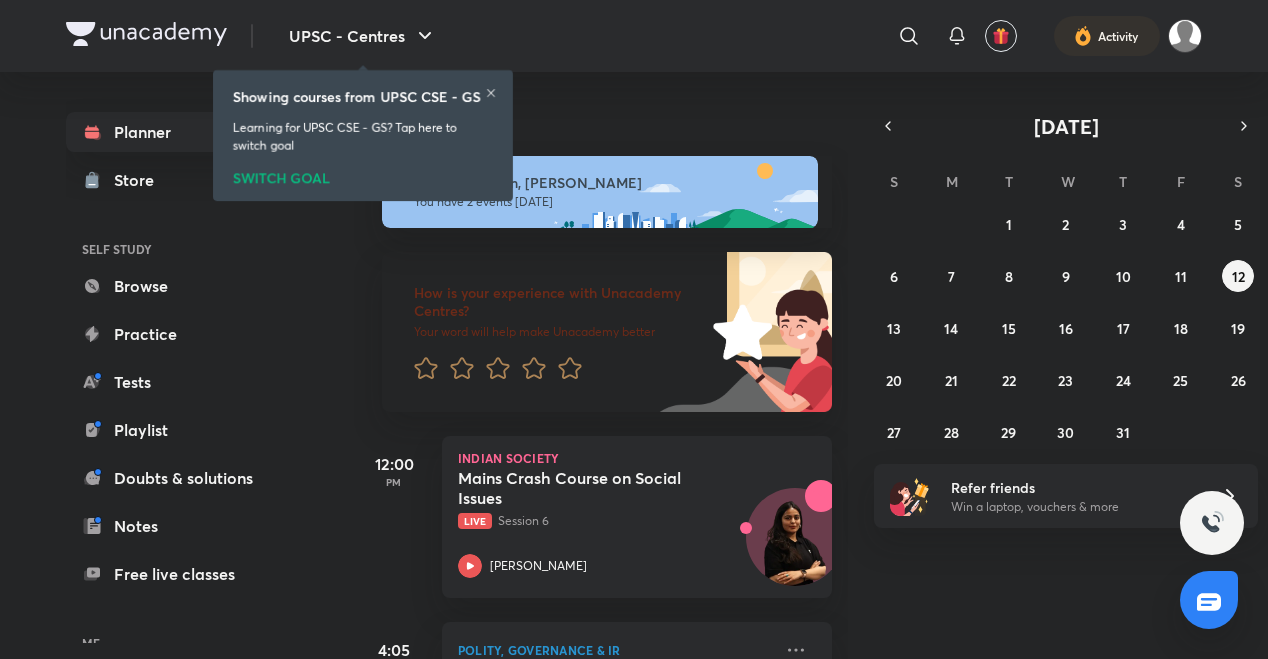 scroll, scrollTop: 0, scrollLeft: 0, axis: both 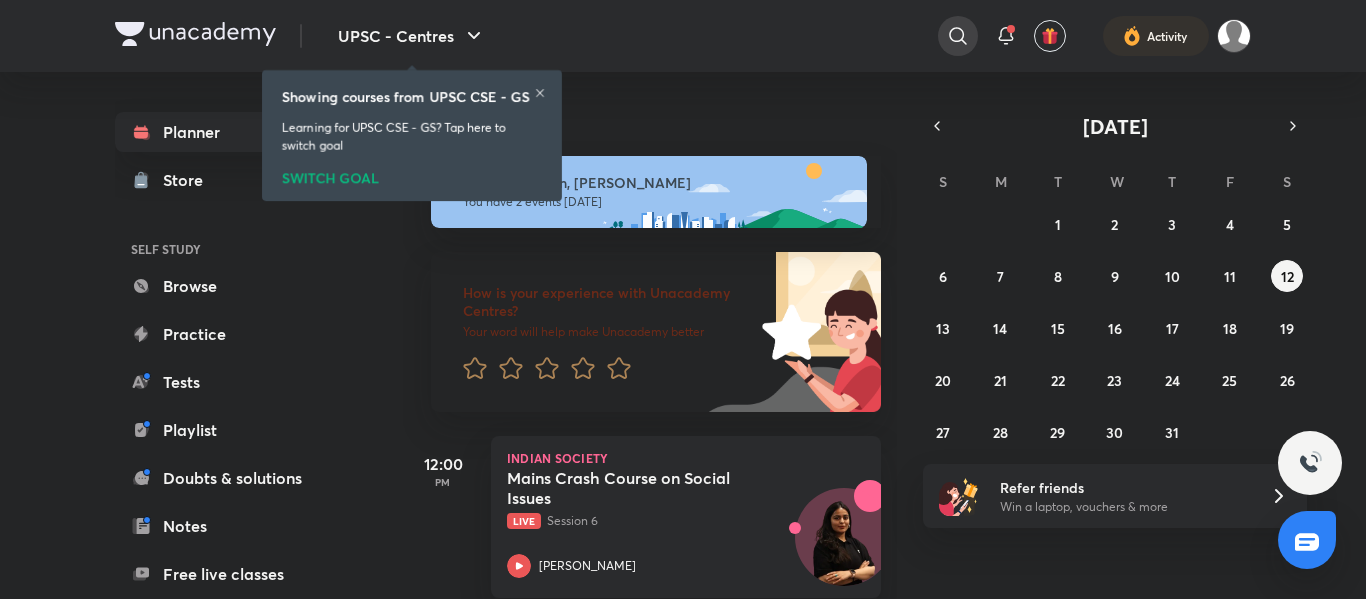 click 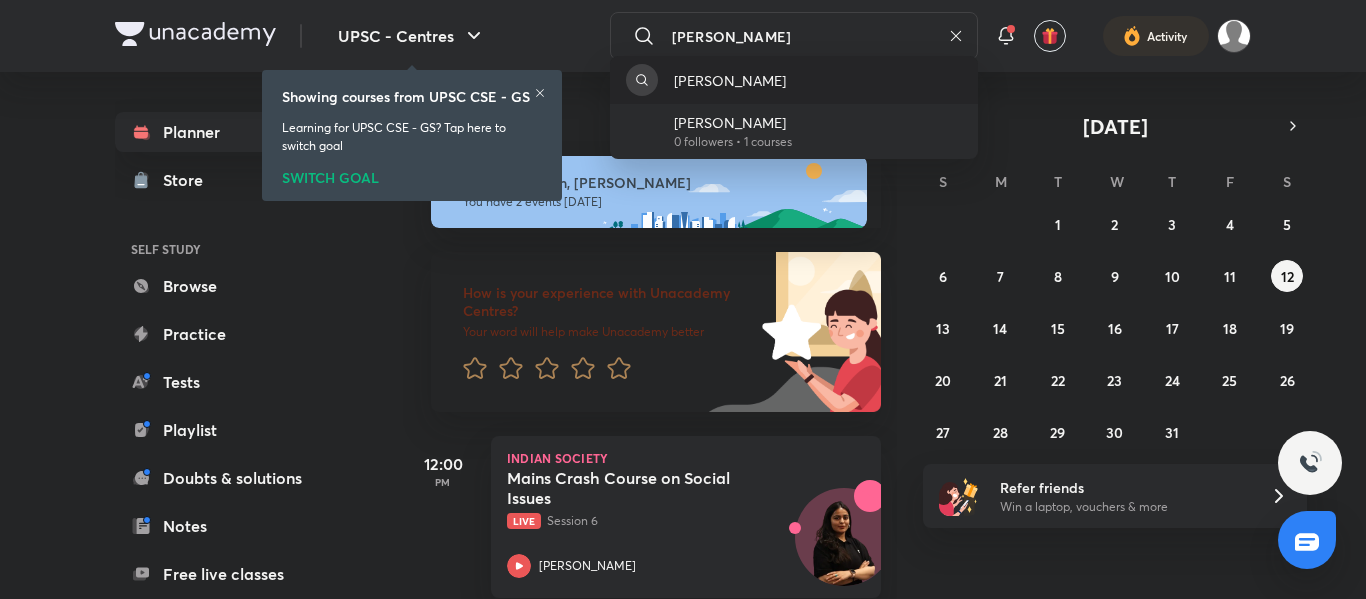 type on "[PERSON_NAME]" 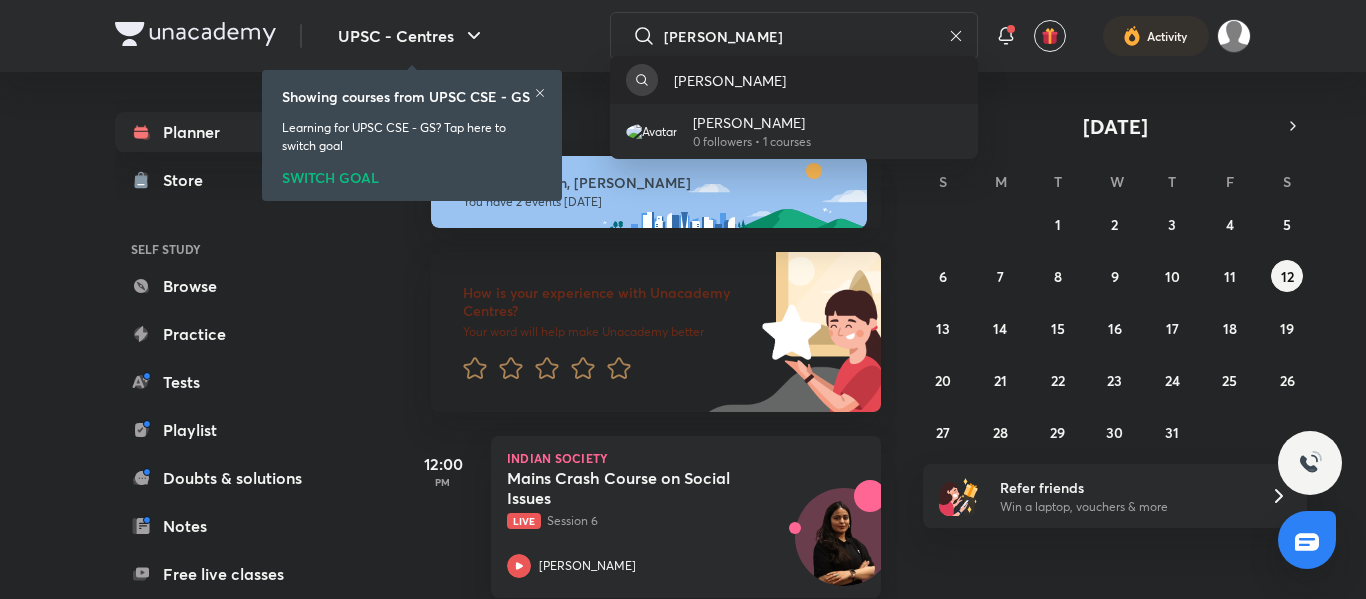 click on "[PERSON_NAME]" at bounding box center [794, 80] 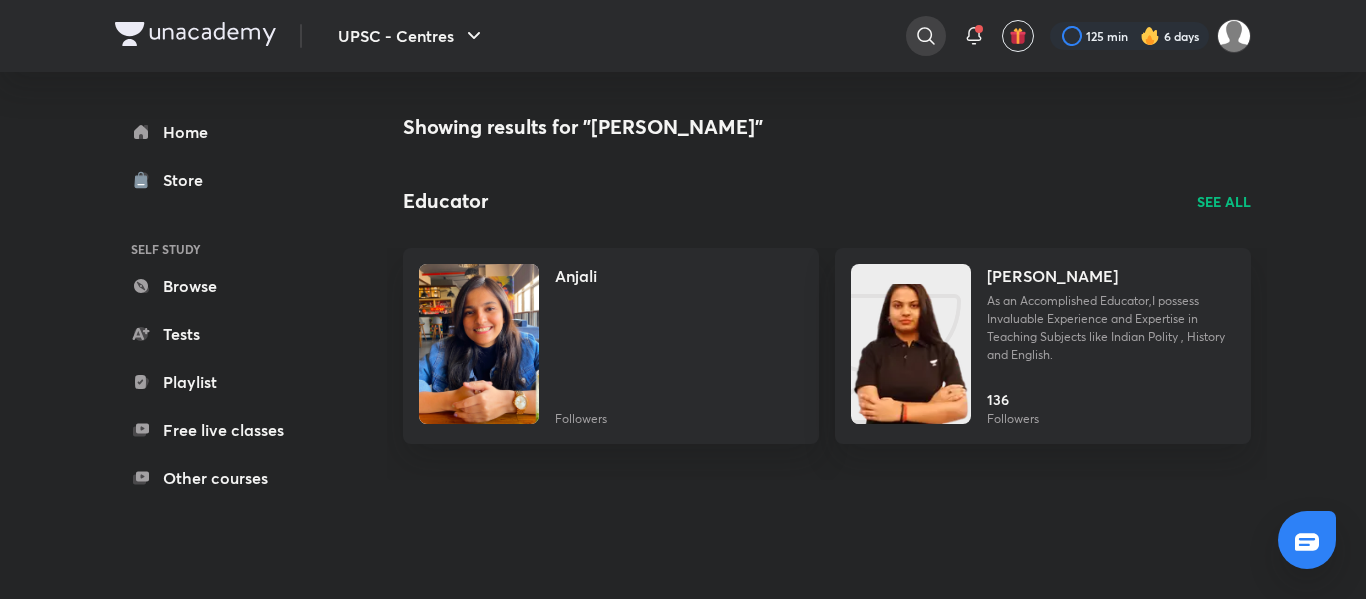 click 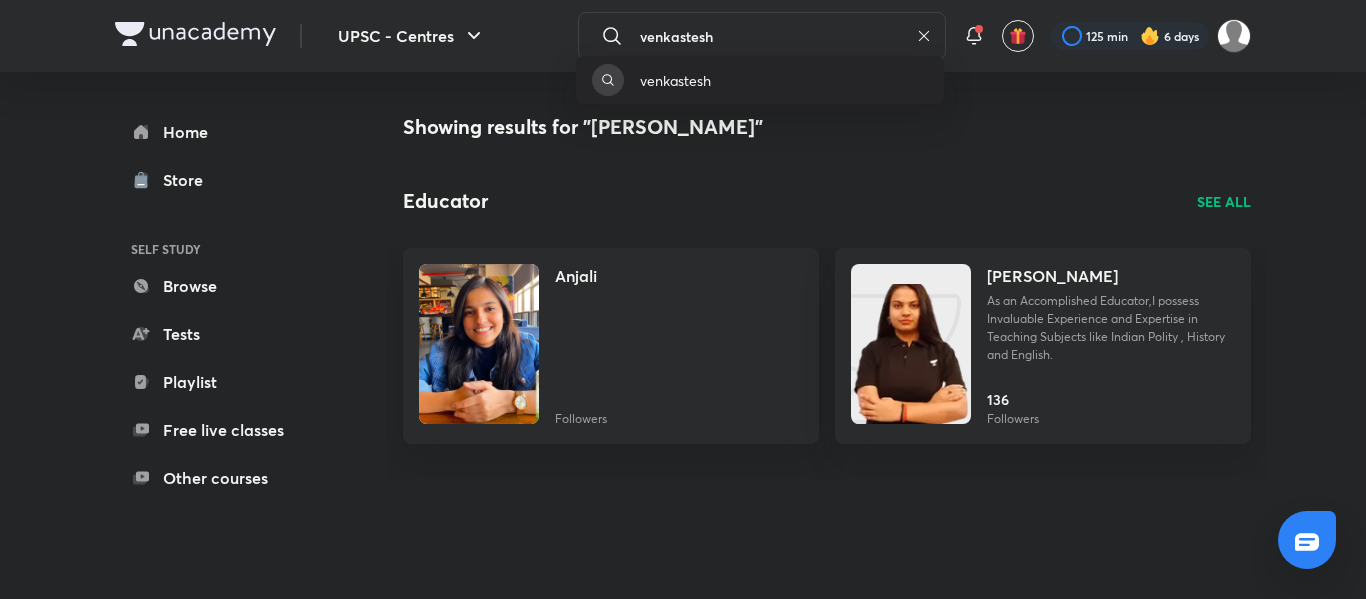 type on "venkastesh" 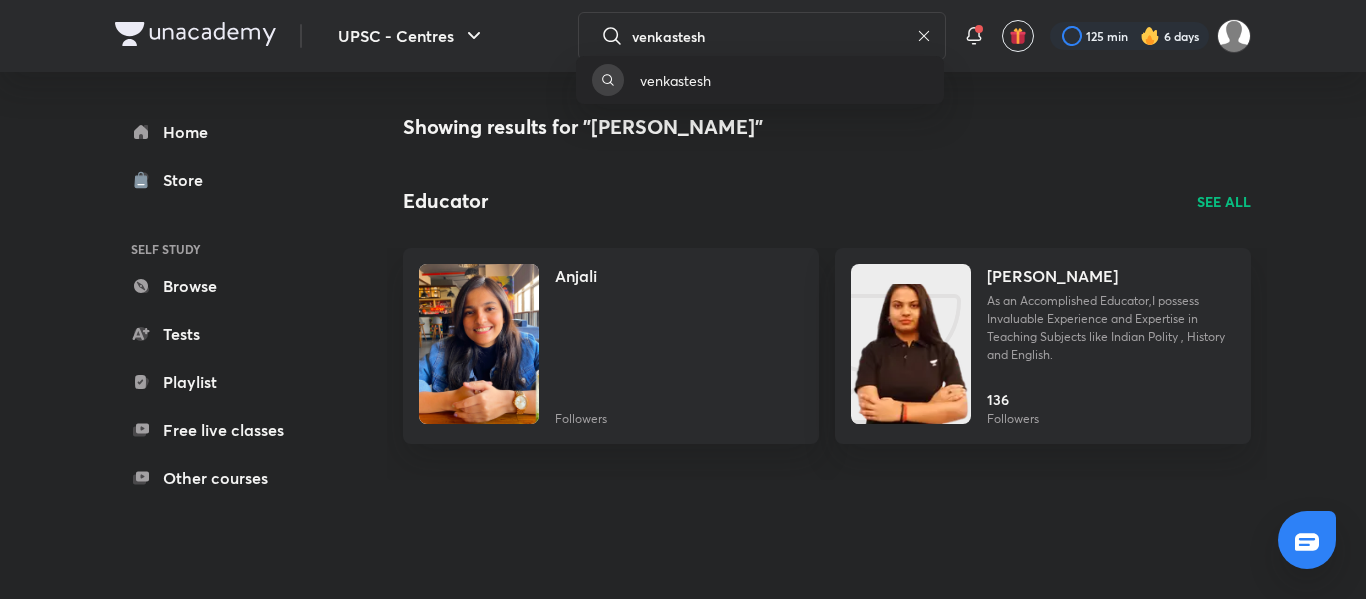 click on "venkastesh" at bounding box center [760, 80] 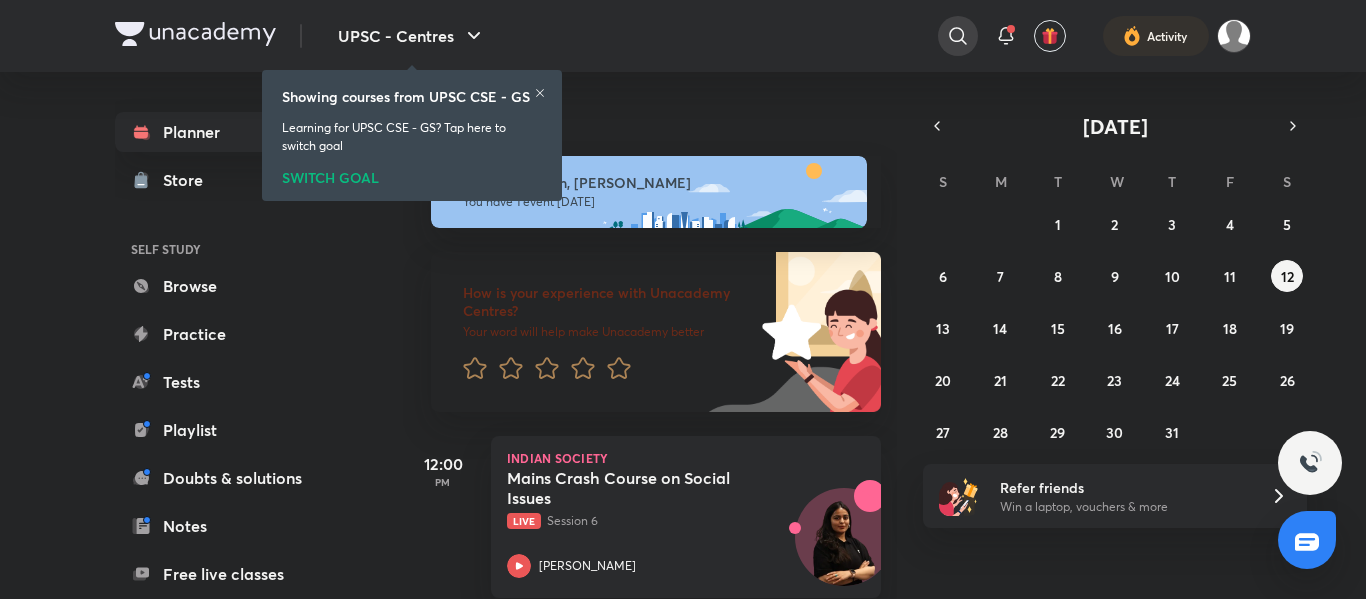 click at bounding box center (958, 36) 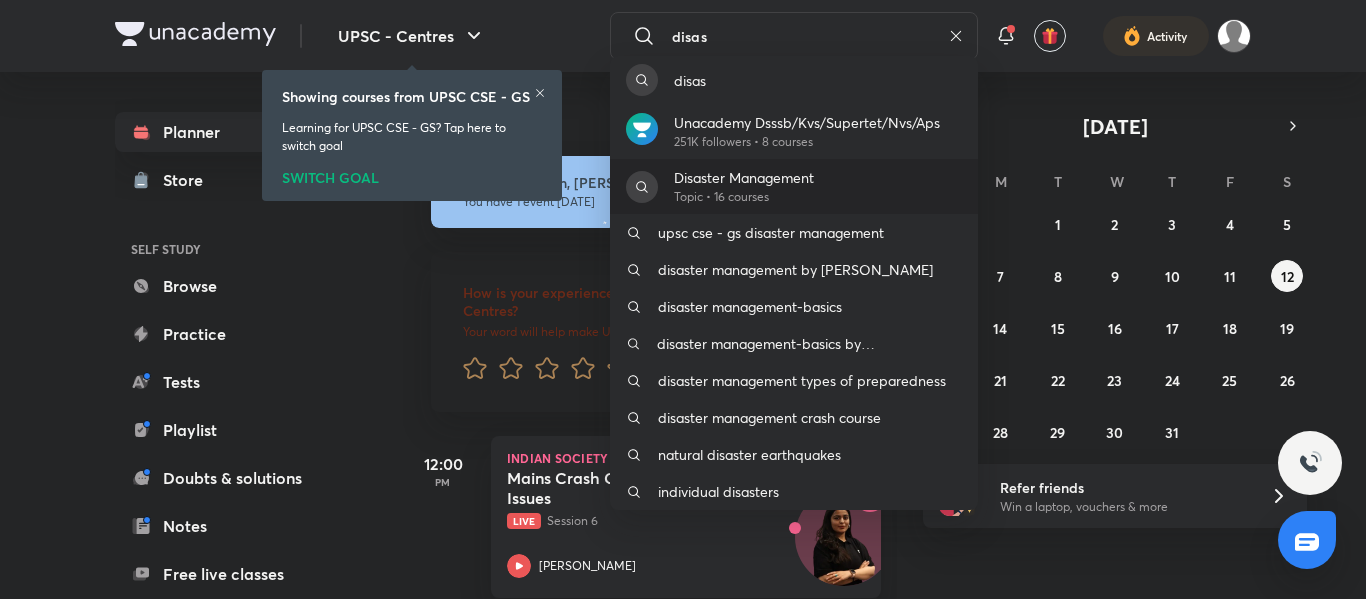 type on "disas" 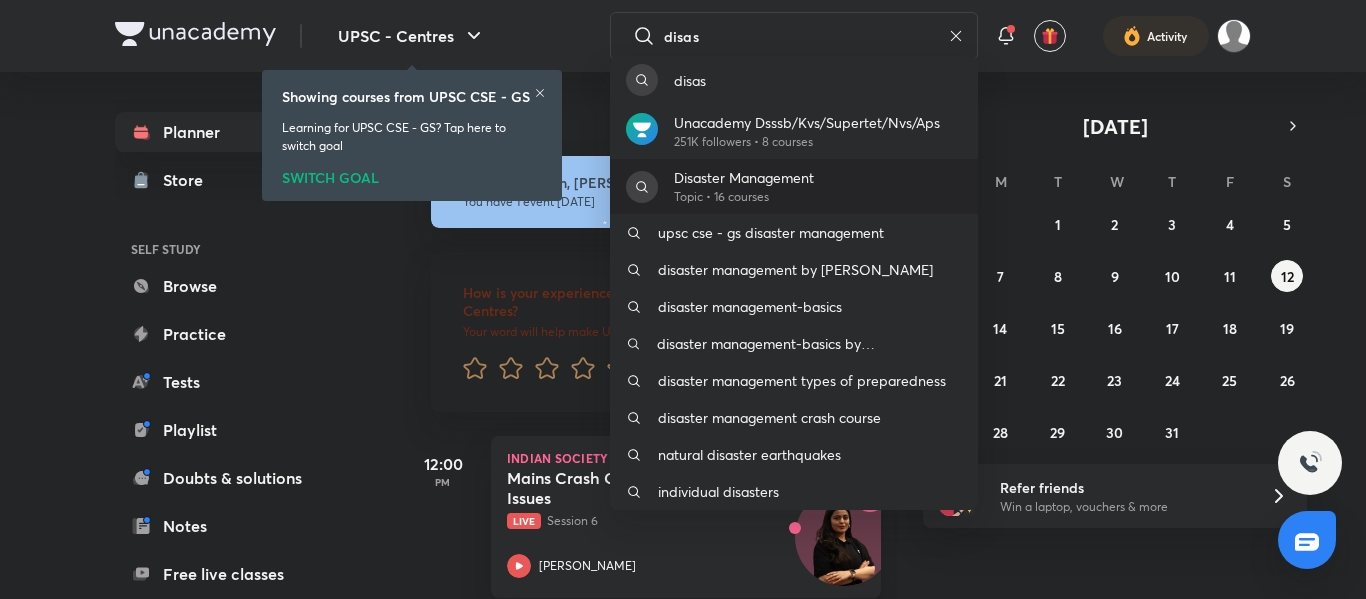 click on "Disaster Management Topic • 16 courses" at bounding box center (794, 186) 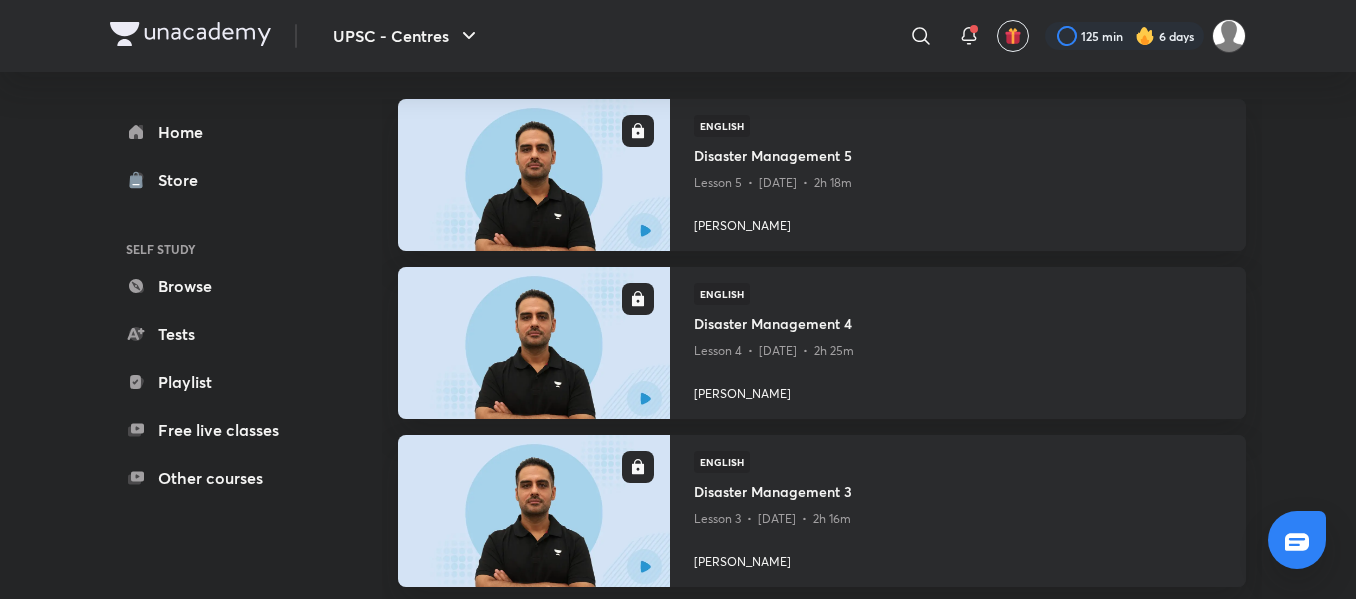 scroll, scrollTop: 0, scrollLeft: 0, axis: both 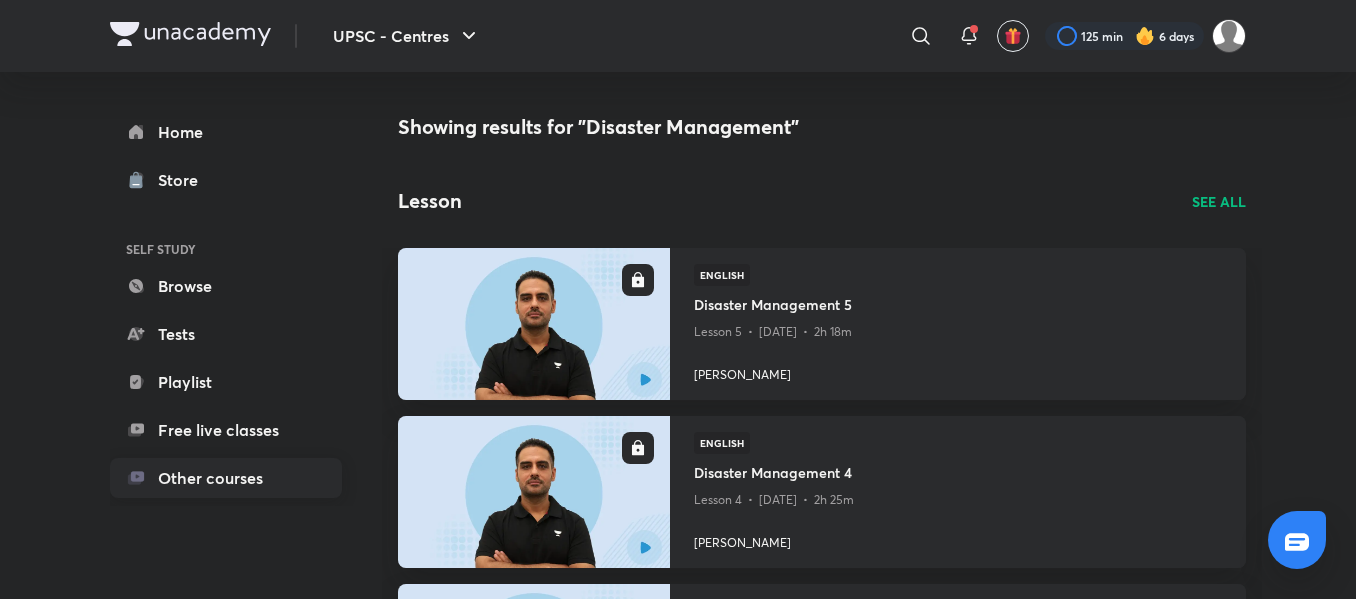click on "Other courses" at bounding box center (226, 478) 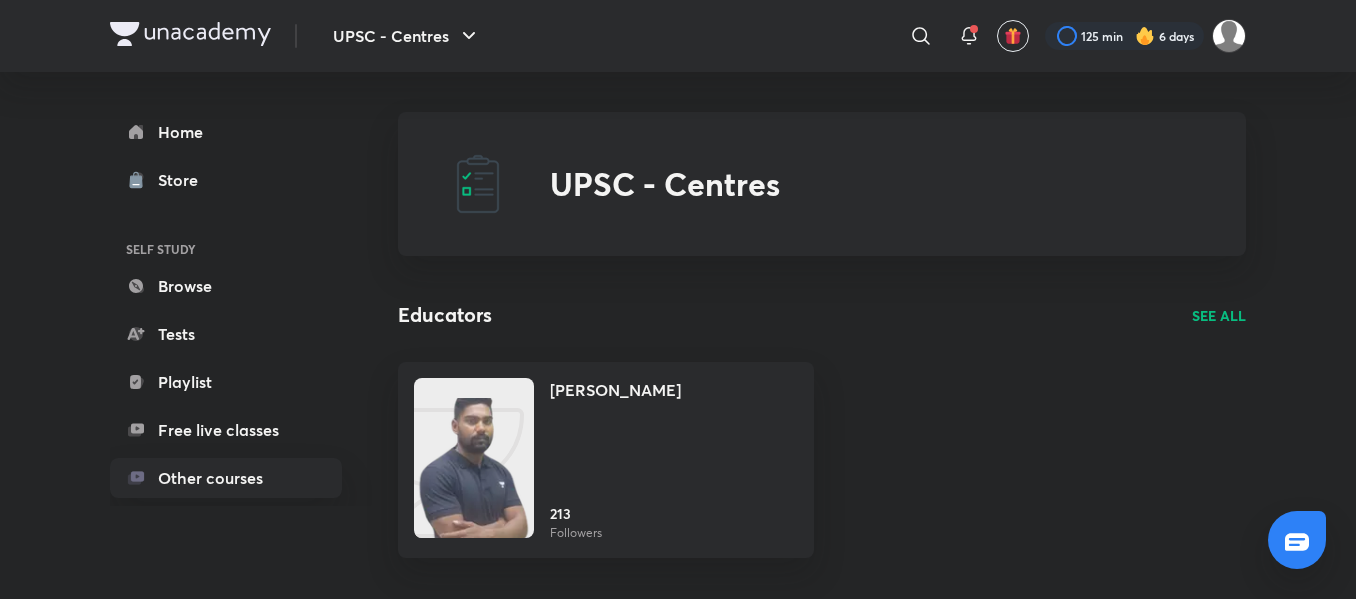scroll, scrollTop: 23, scrollLeft: 0, axis: vertical 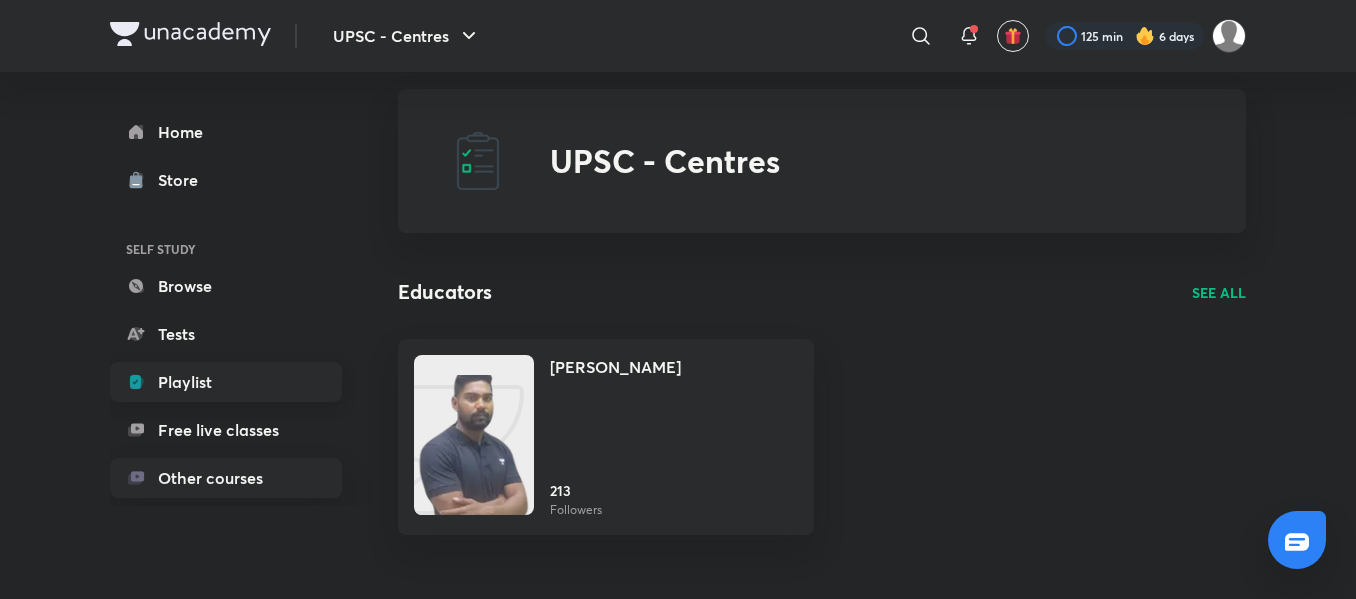 click on "Playlist" at bounding box center [226, 382] 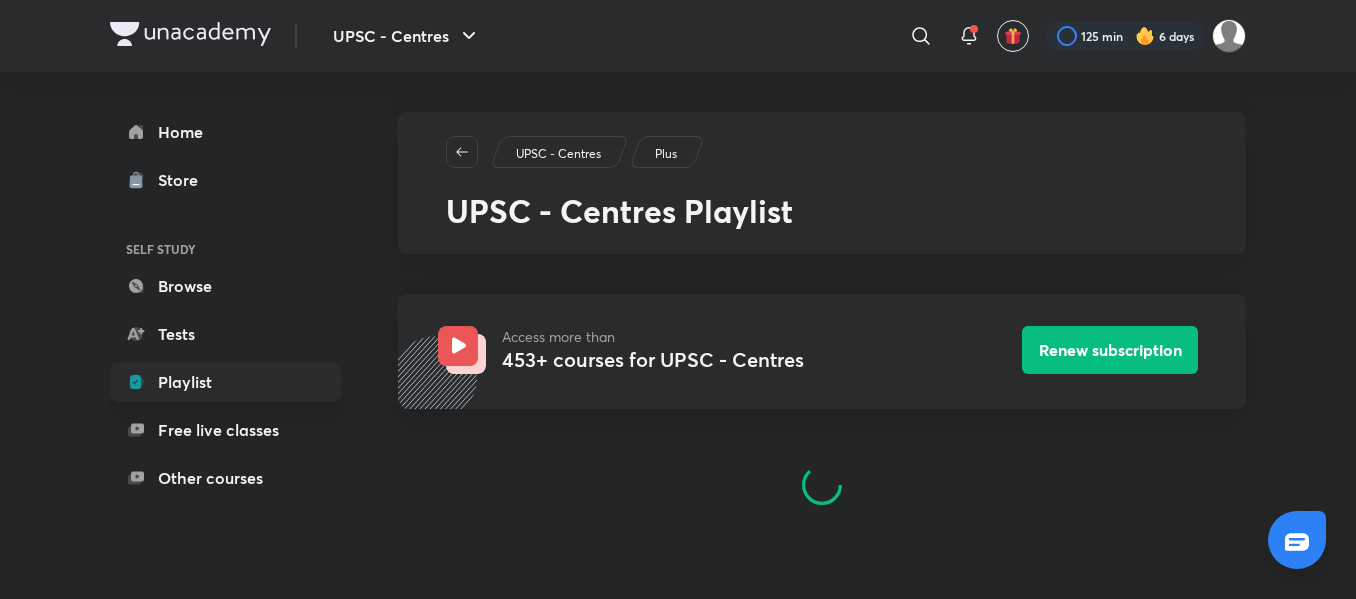 scroll, scrollTop: 0, scrollLeft: 0, axis: both 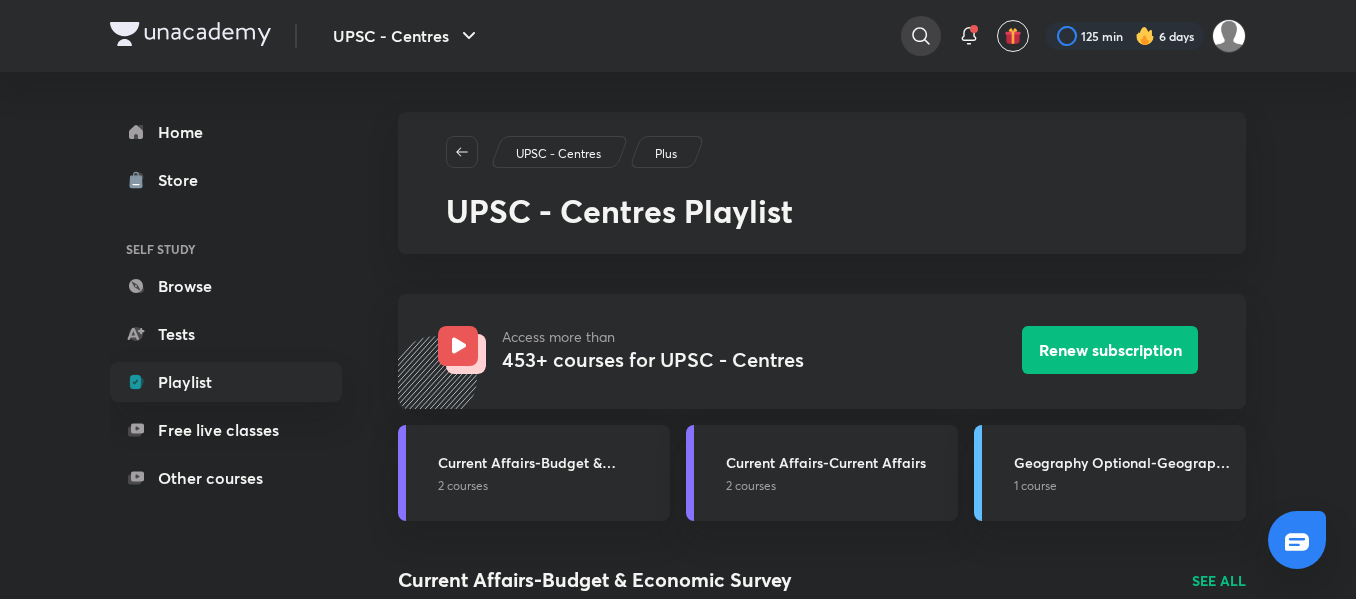 click 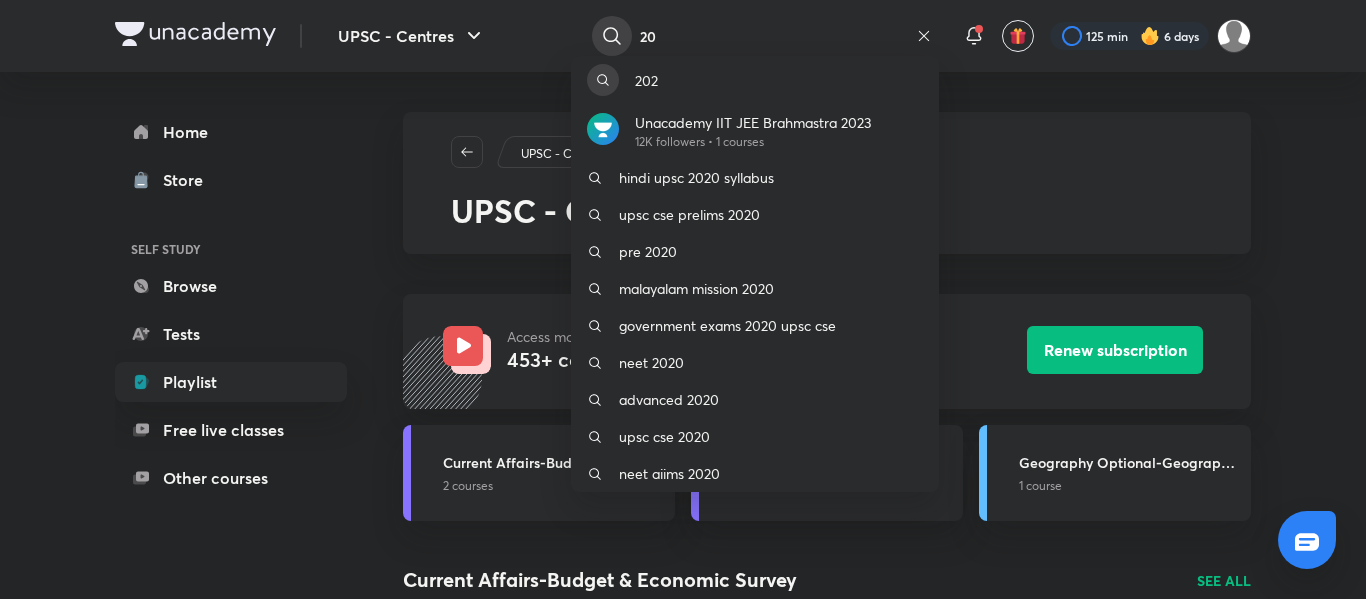 type on "2" 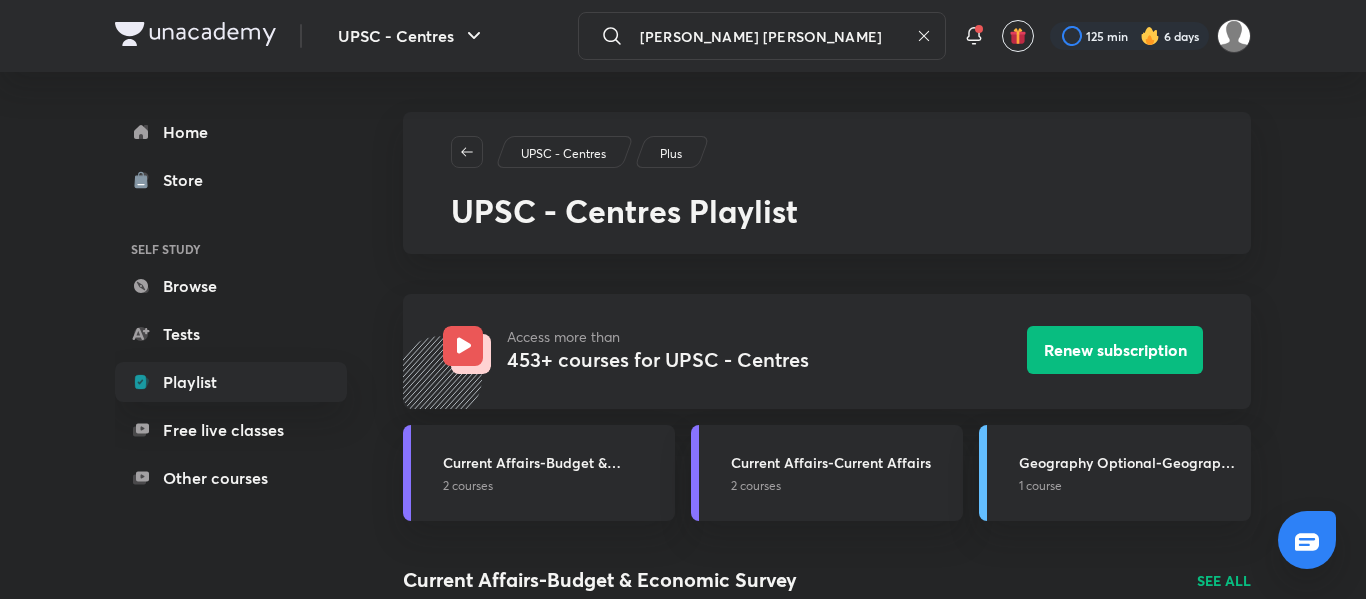 type on "[PERSON_NAME] [PERSON_NAME]" 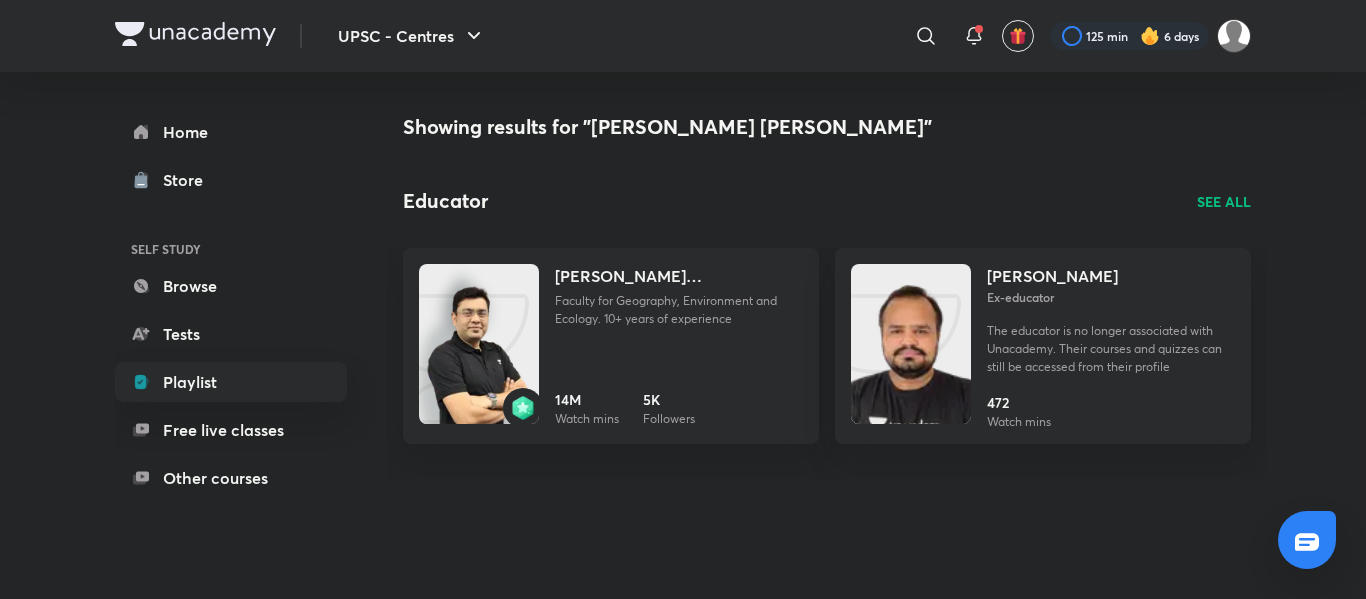 click on "SEE ALL" at bounding box center [1224, 201] 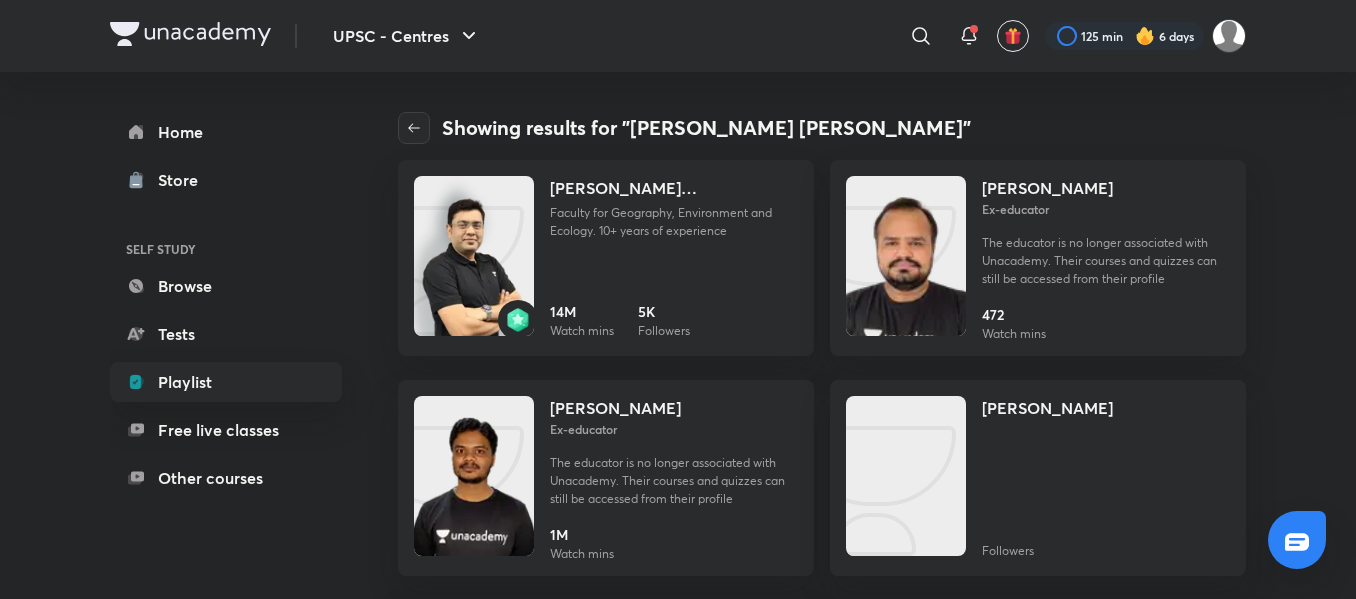 click on "[PERSON_NAME] Ex-educator The educator is no longer associated with Unacademy. Their courses and quizzes can still be accessed from their profile 472 Watch mins" at bounding box center [1038, 258] 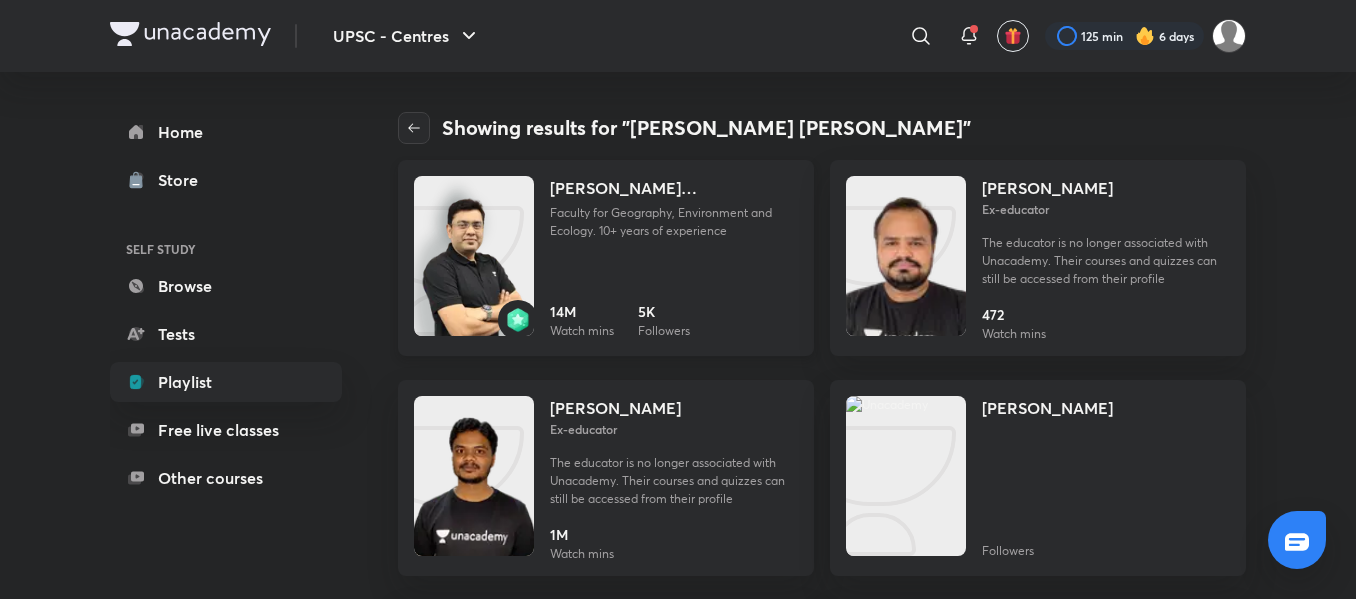 click on "[PERSON_NAME] [PERSON_NAME] Faculty for Geography, Environment and Ecology. 10+ years of experience  14M Watch mins 5K Followers" at bounding box center (606, 258) 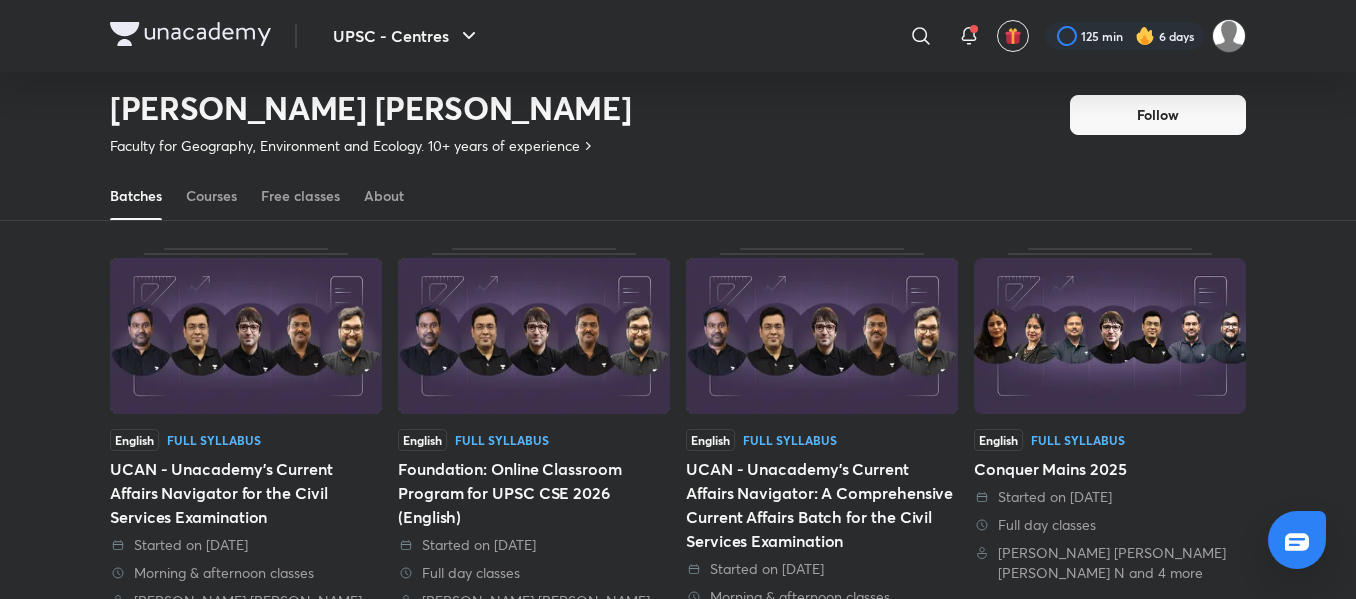 scroll, scrollTop: 79, scrollLeft: 0, axis: vertical 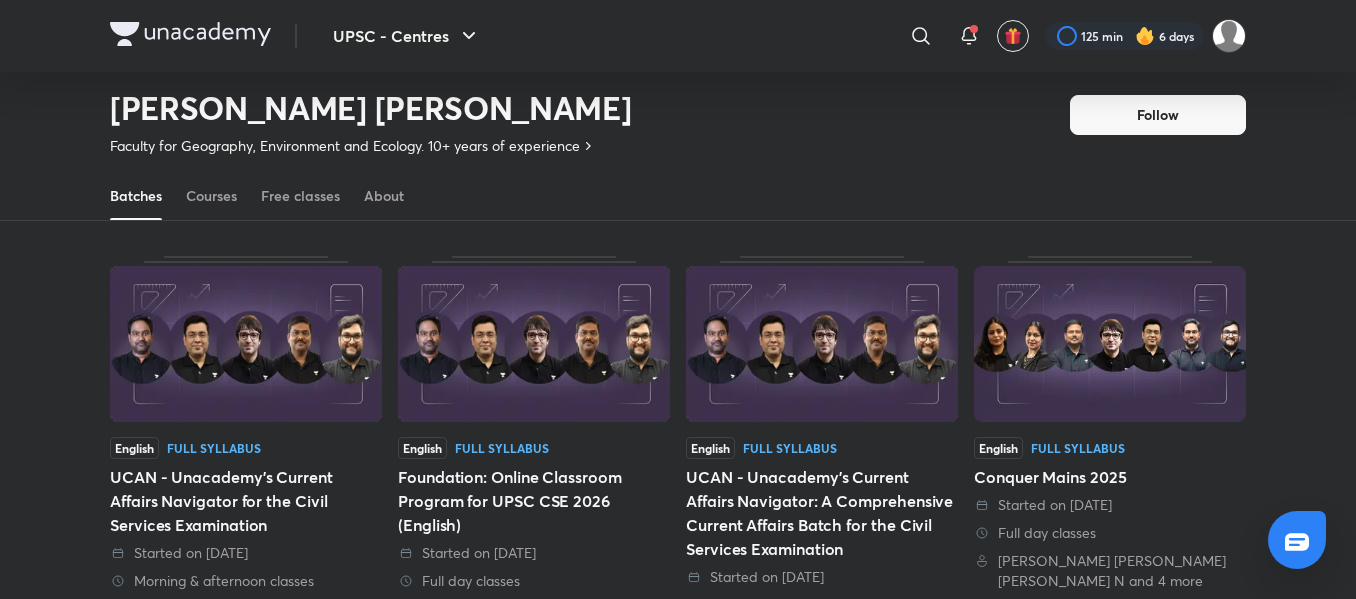 click at bounding box center (1110, 344) 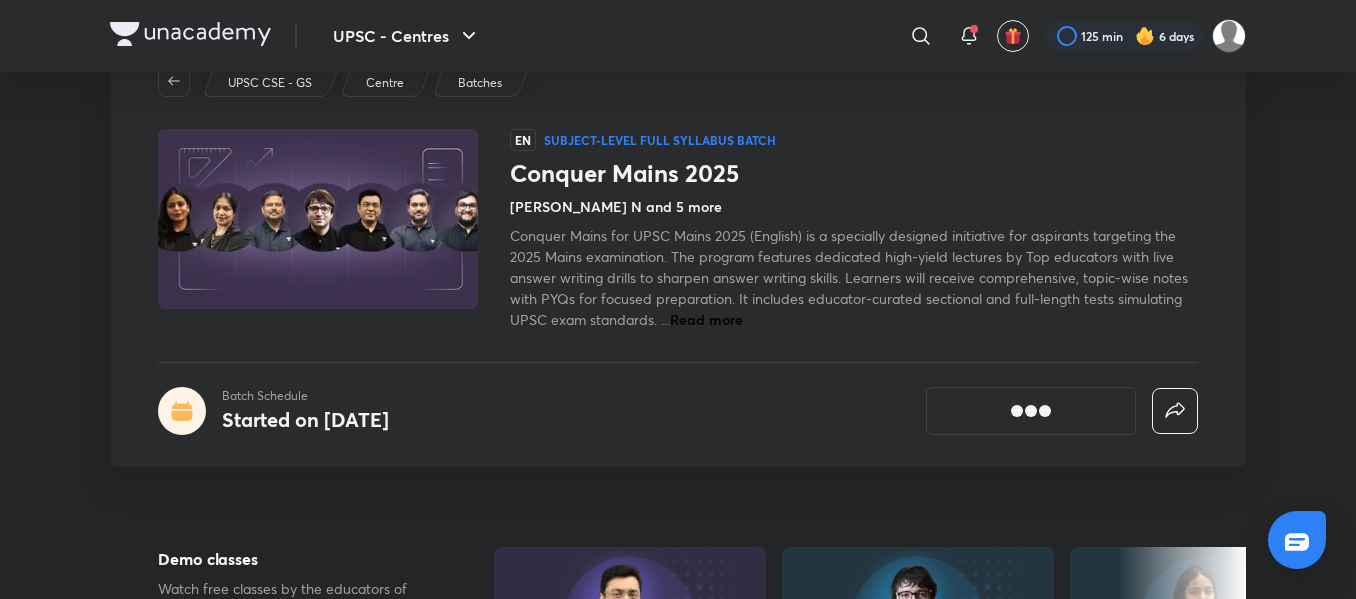 scroll, scrollTop: 0, scrollLeft: 0, axis: both 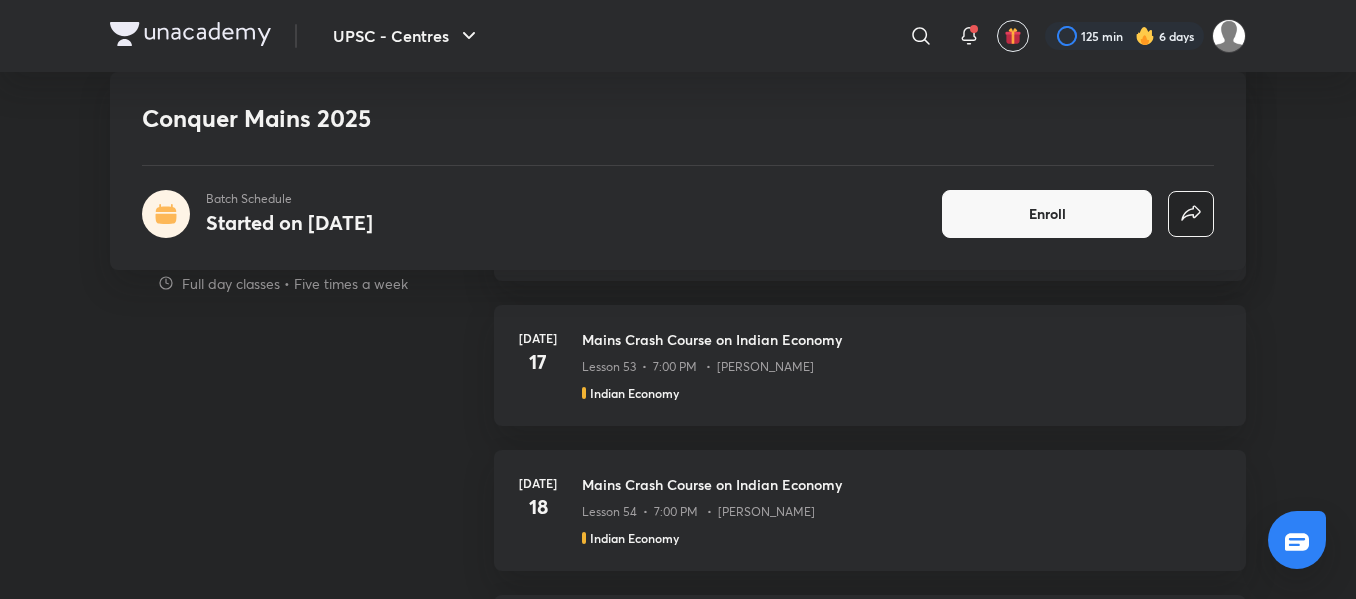 click 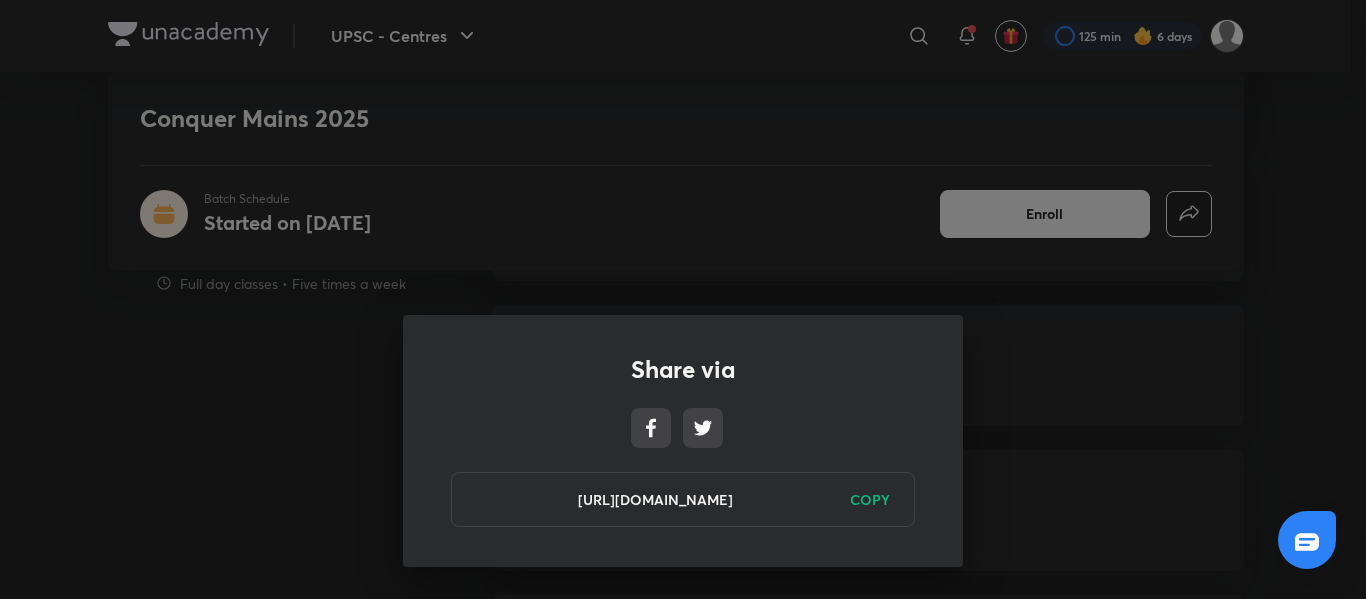 click on "Share via [URL][DOMAIN_NAME] COPY" at bounding box center (683, 299) 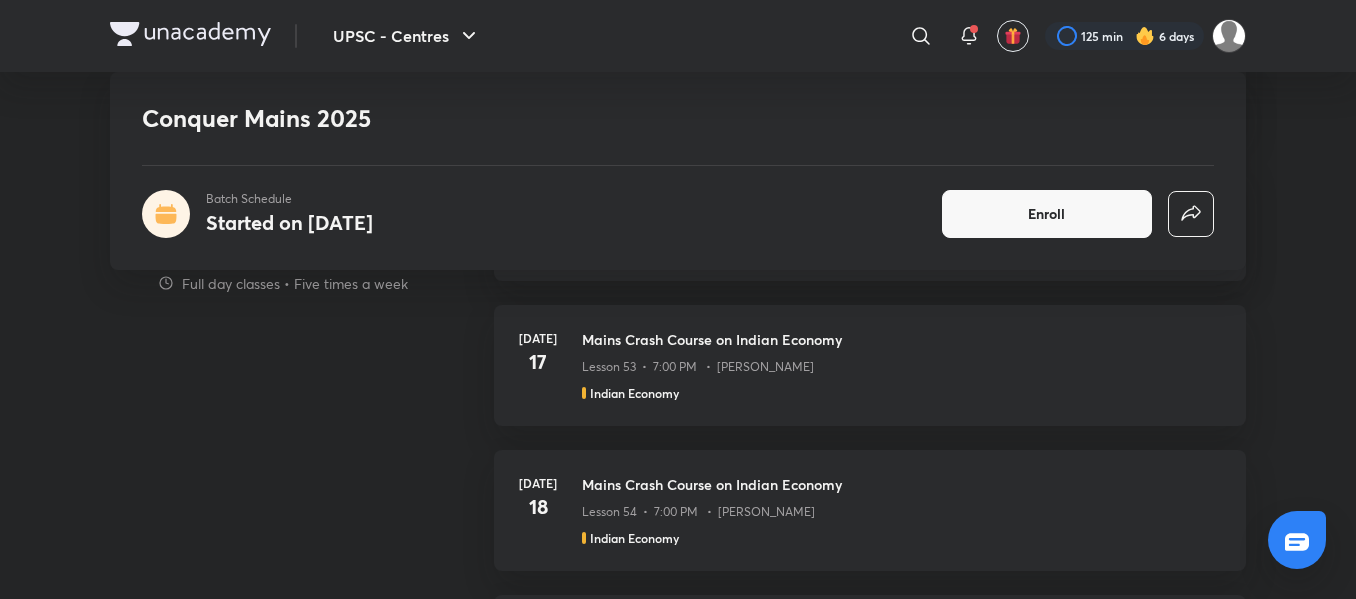 click on "UPSC - Centres ​ 125 min 6 days Conquer Mains 2025 Batch Schedule Started on [DATE] Enroll UPSC CSE - GS Centre Batches EN Subject-level full syllabus Batch Conquer Mains 2025  [PERSON_NAME] N and 5 more Conquer Mains for UPSC Mains 2025 (English) is a specially designed initiative for aspirants targeting the 2025 Mains examination. The program features dedicated high-yield lectures by Top educators with live answer writing drills to sharpen answer writing skills. Learners will receive comprehensive, topic-wise notes with PYQs for focused preparation. It includes educator-curated sectional and full-length tests simulating UPSC exam standards. ...  Read more Batch Schedule Started on [DATE] Enroll Demo classes   Watch free classes by the educators of this batch   1.1K English Current Affairs How to Cover Current Affairs for UPSC Exam? [PERSON_NAME] [PERSON_NAME] [DATE] • 1h    3.6K English Polity, Governance & IR Complete guidance to crack UPSC CSE 2026 [PERSON_NAME] [DATE] • 1h    1.6K English   1.2K 50" at bounding box center (678, 1399) 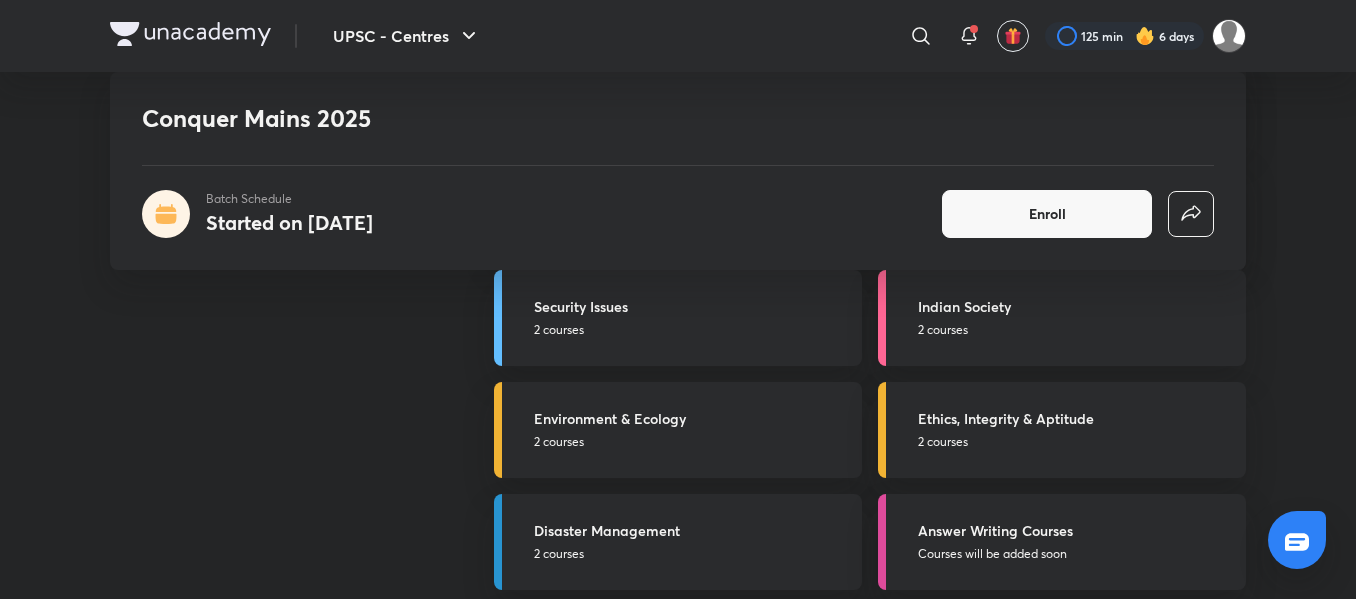 scroll, scrollTop: 3636, scrollLeft: 0, axis: vertical 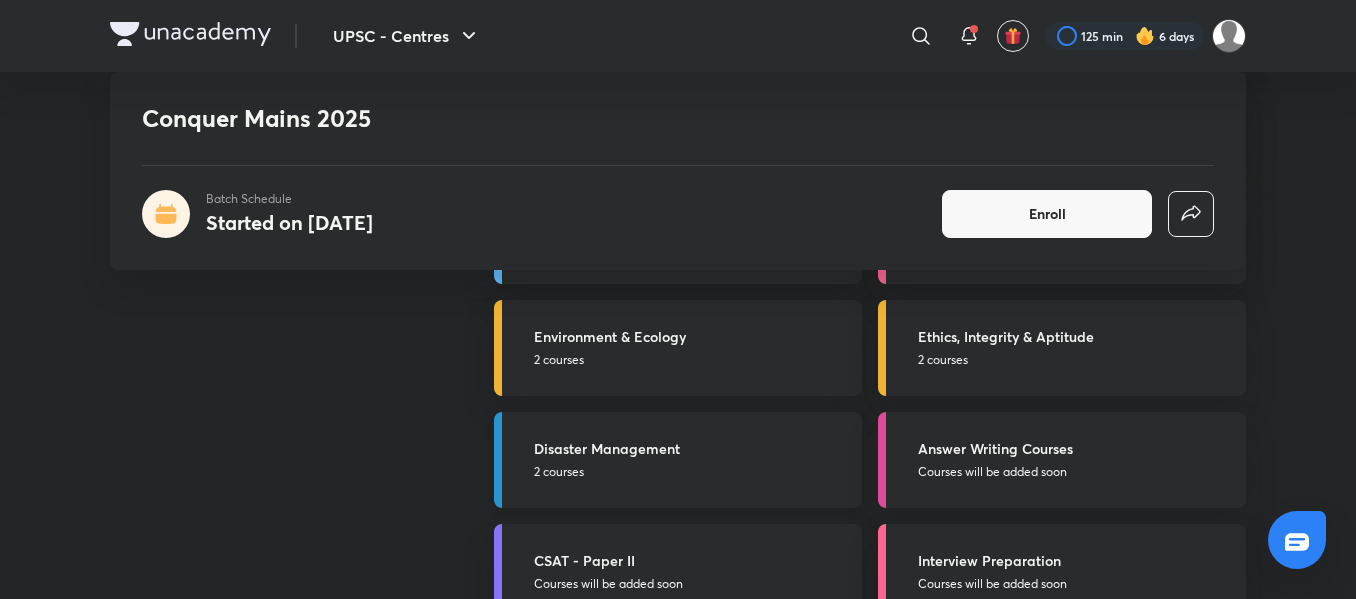 click on "Disaster Management" at bounding box center (692, 448) 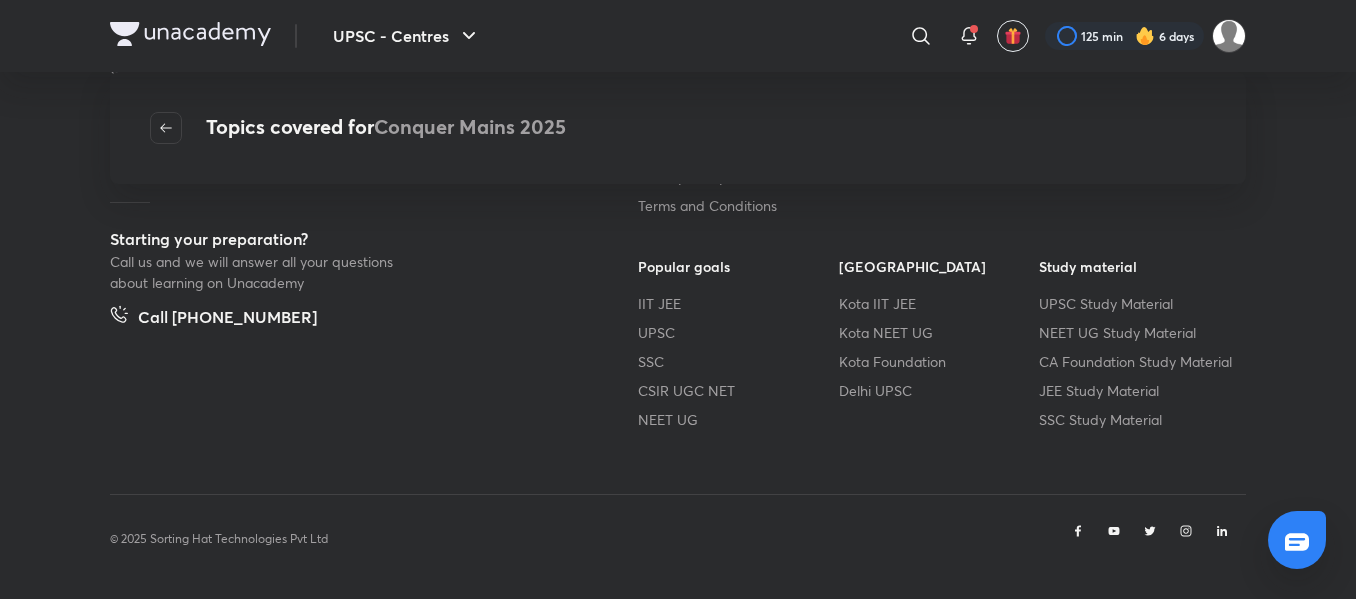 scroll, scrollTop: 0, scrollLeft: 0, axis: both 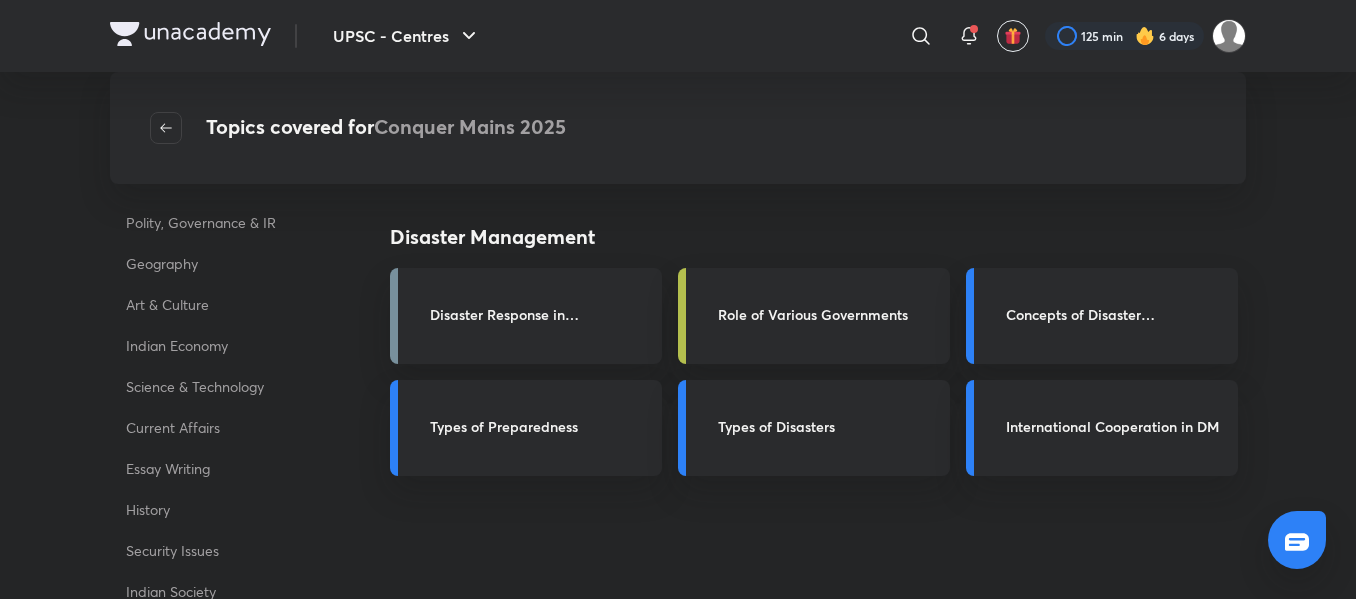 click on "Types of Disasters" at bounding box center [814, 428] 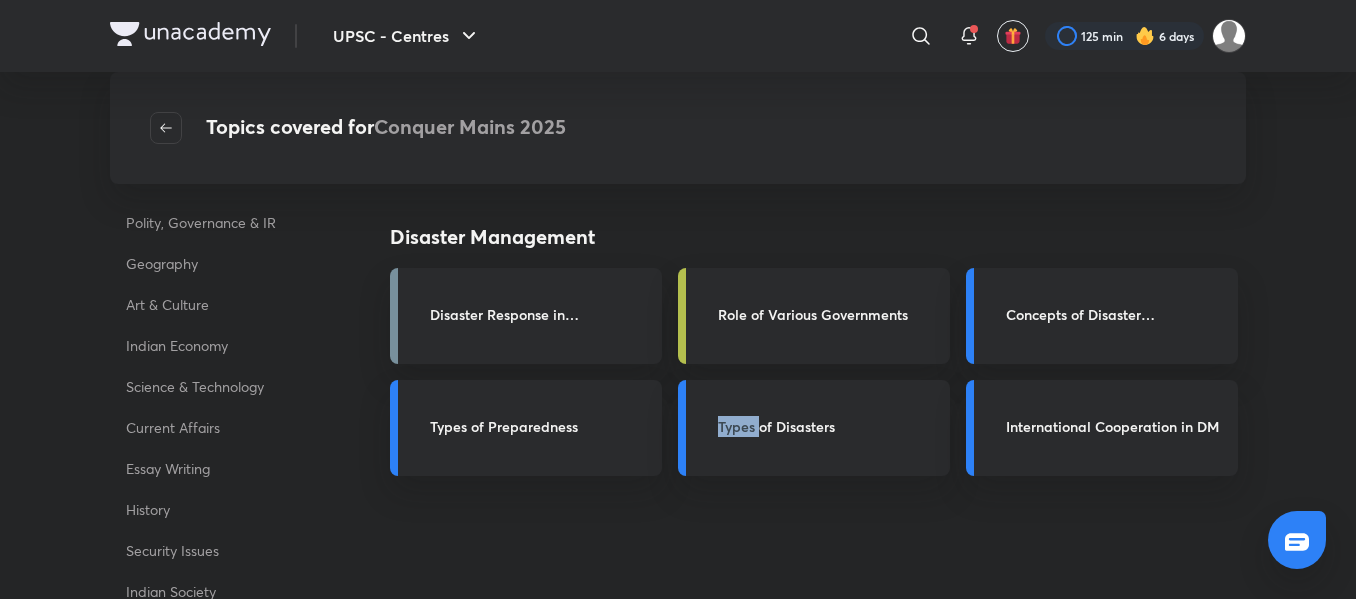 click on "Types of Disasters" at bounding box center (814, 428) 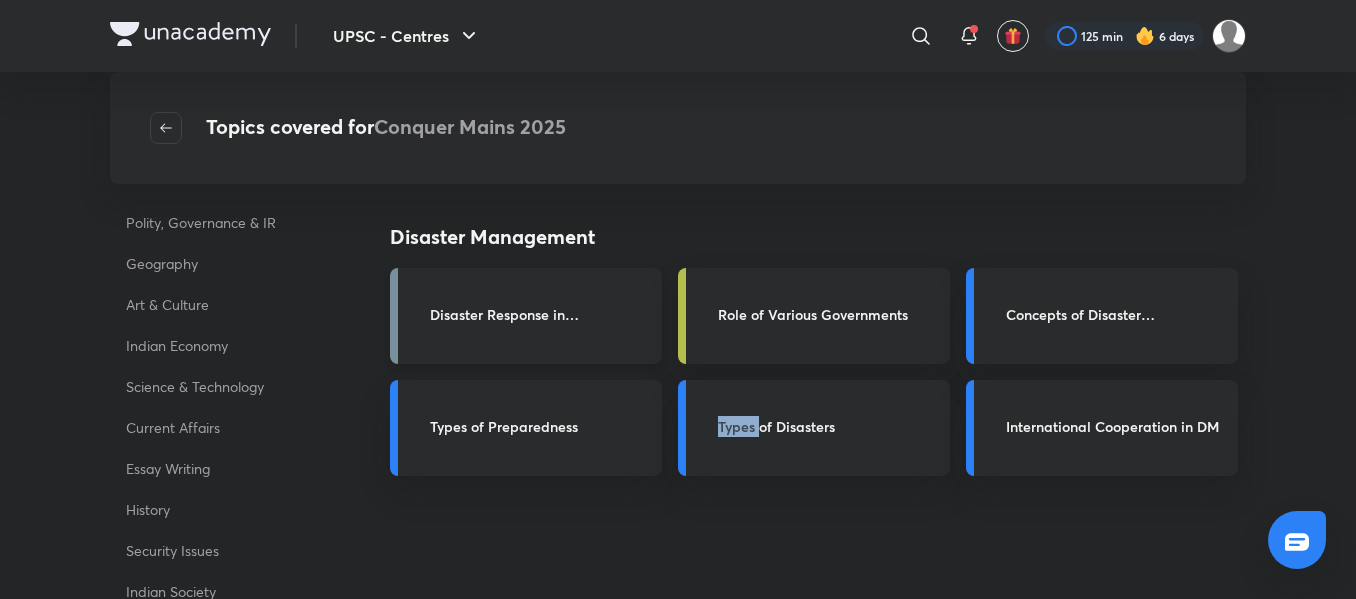 click on "Disaster Response in [GEOGRAPHIC_DATA]" at bounding box center [540, 314] 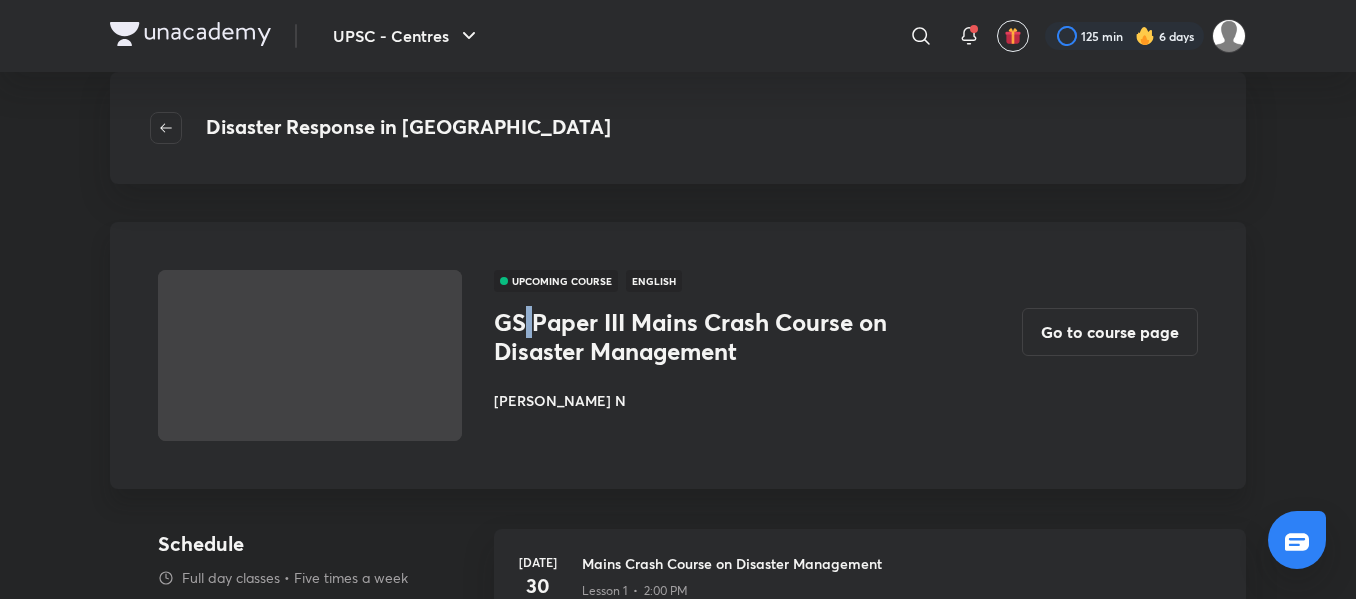click on "GS Paper III Mains Crash Course on Disaster Management" at bounding box center [718, 337] 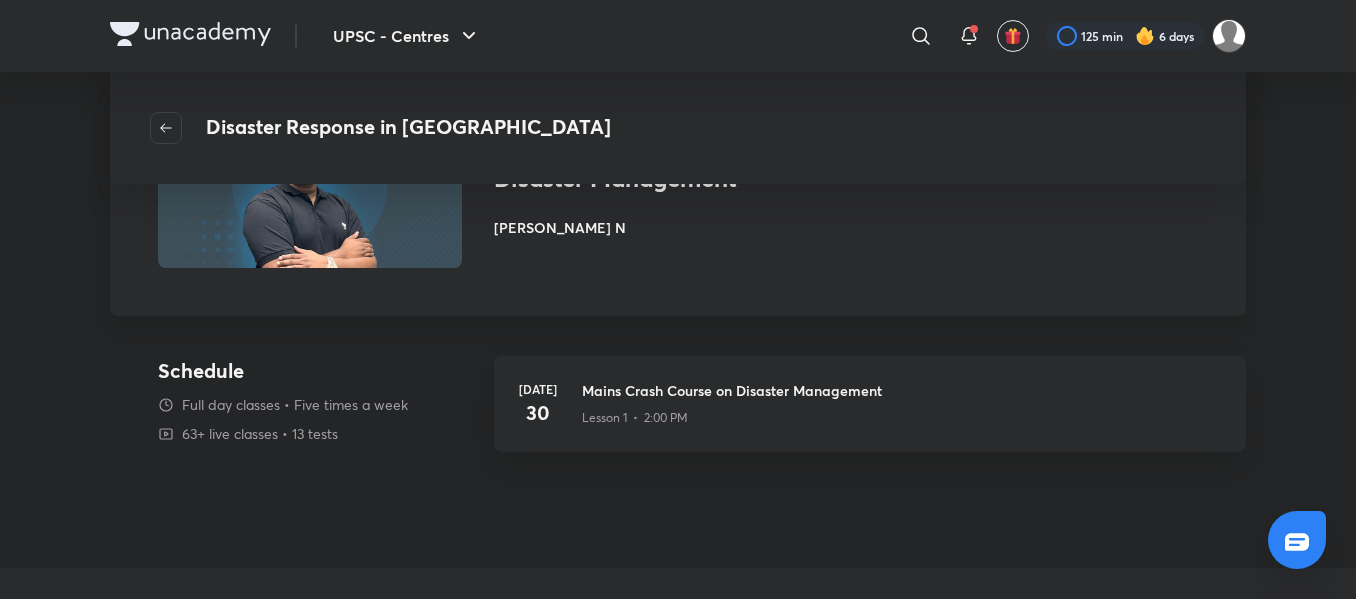scroll, scrollTop: 30, scrollLeft: 0, axis: vertical 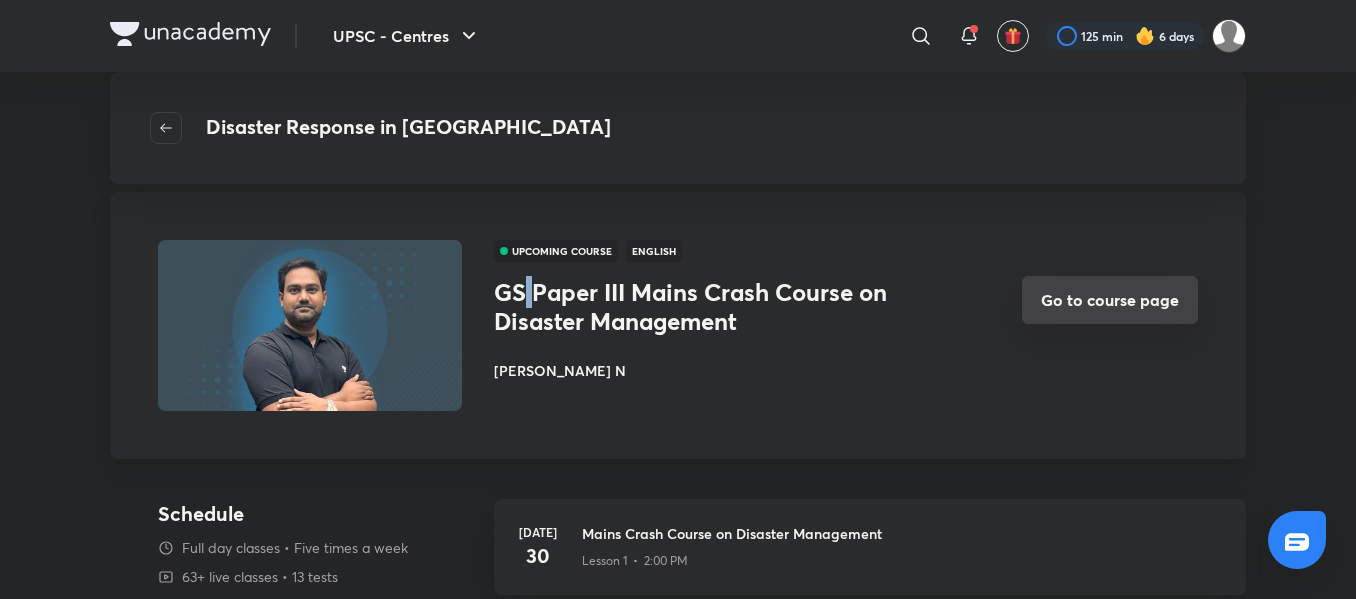 click on "Go to course page" at bounding box center [1110, 300] 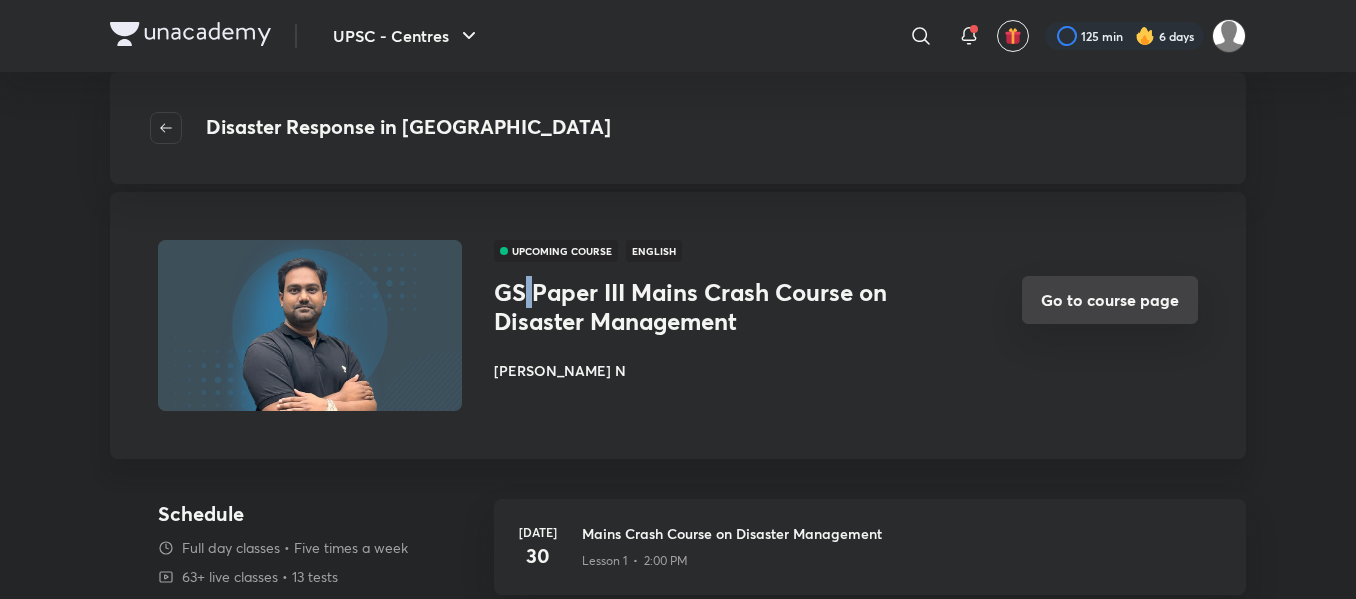 scroll, scrollTop: 0, scrollLeft: 0, axis: both 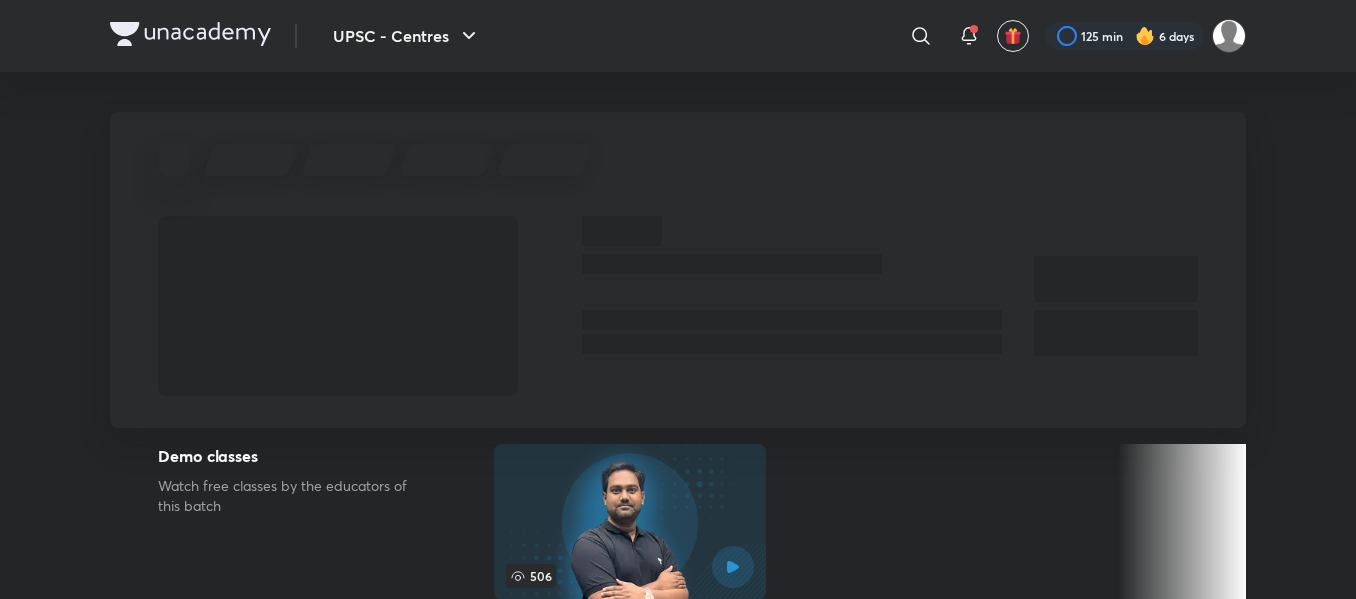 click at bounding box center (1116, 279) 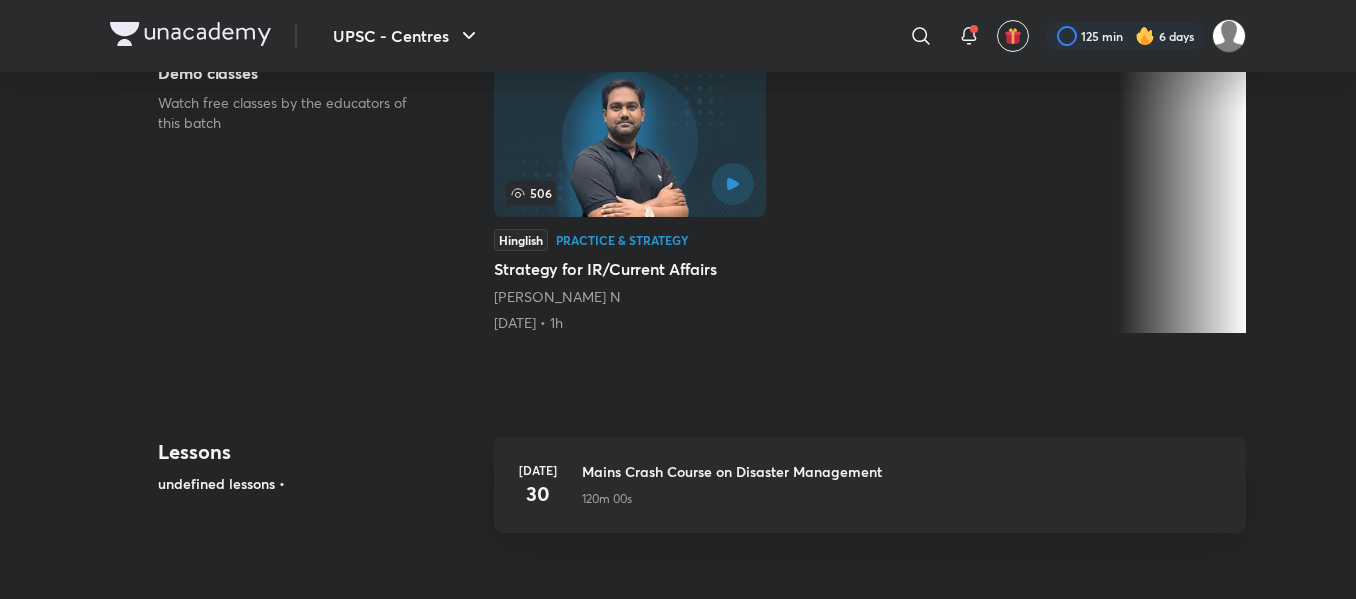 scroll, scrollTop: 0, scrollLeft: 0, axis: both 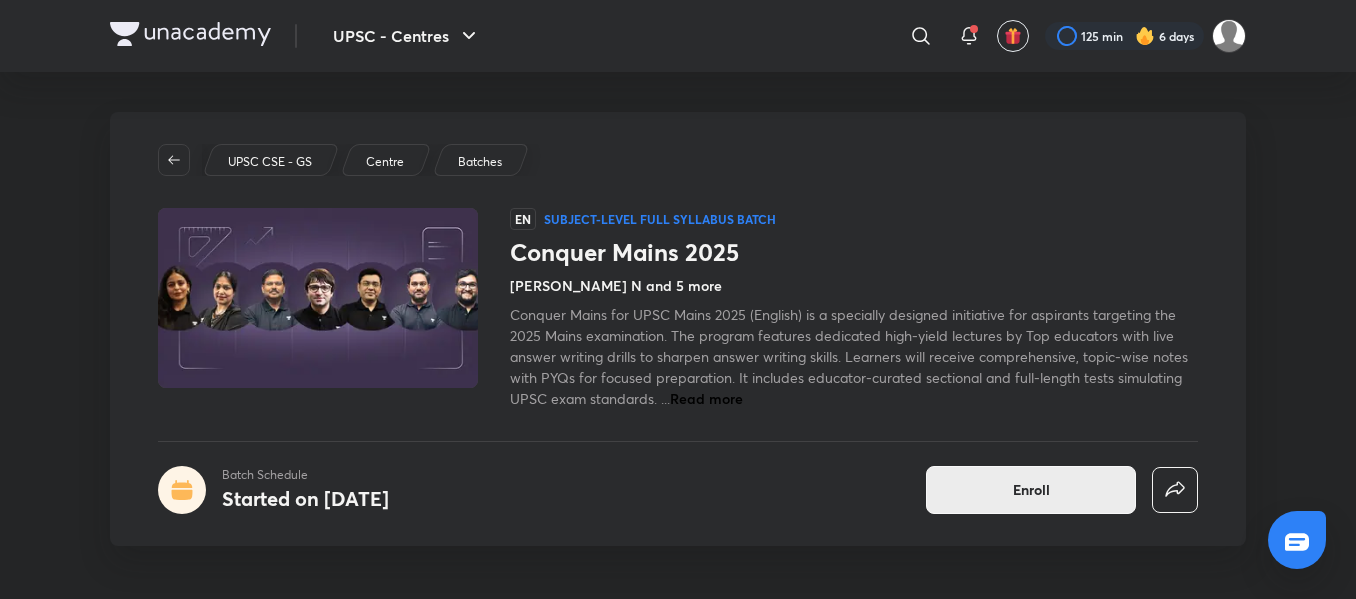 click on "Enroll" at bounding box center [1031, 490] 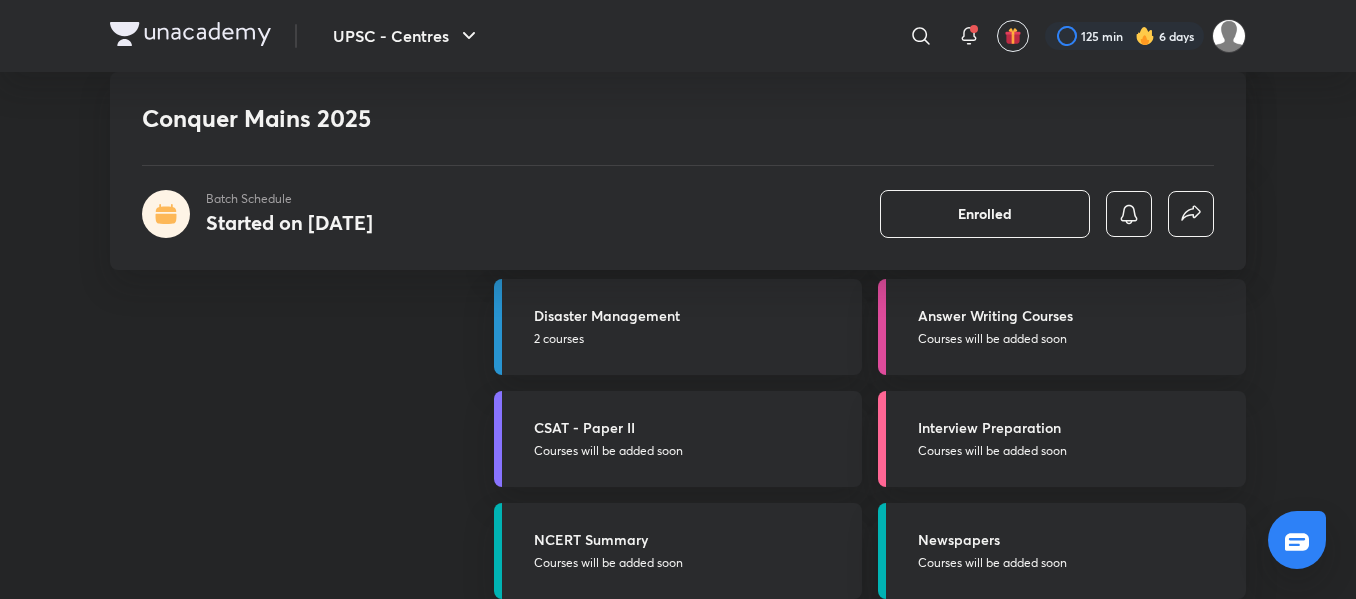 scroll, scrollTop: 2778, scrollLeft: 0, axis: vertical 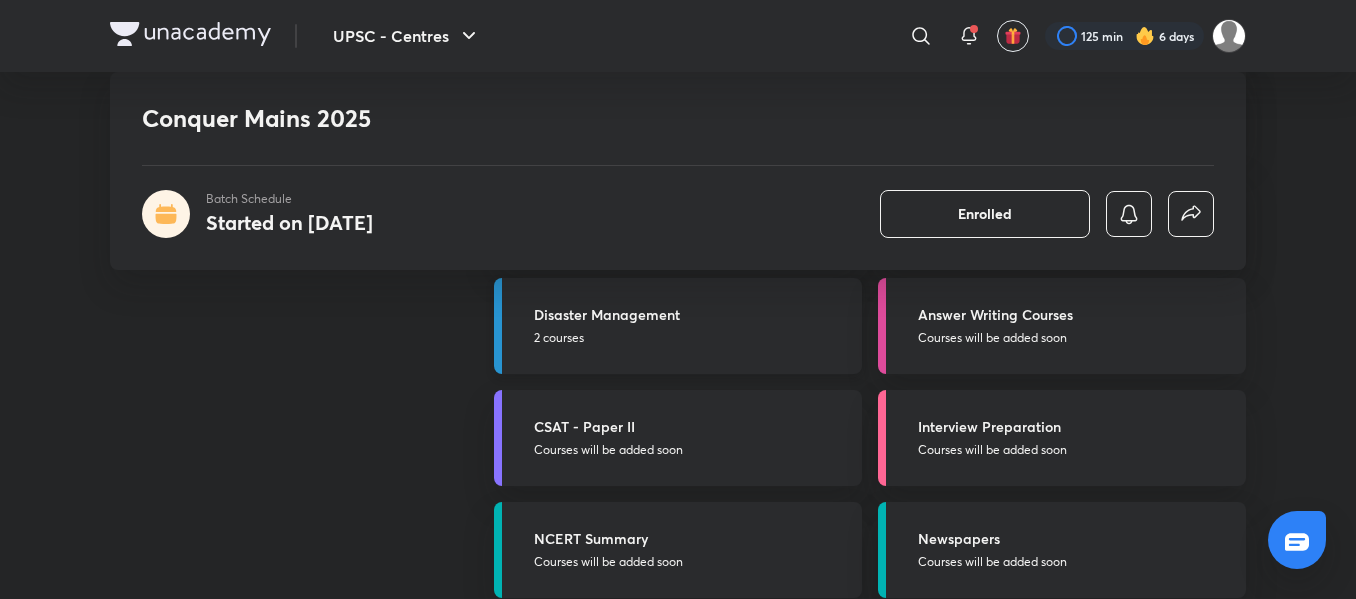 click on "2 courses" at bounding box center (692, 338) 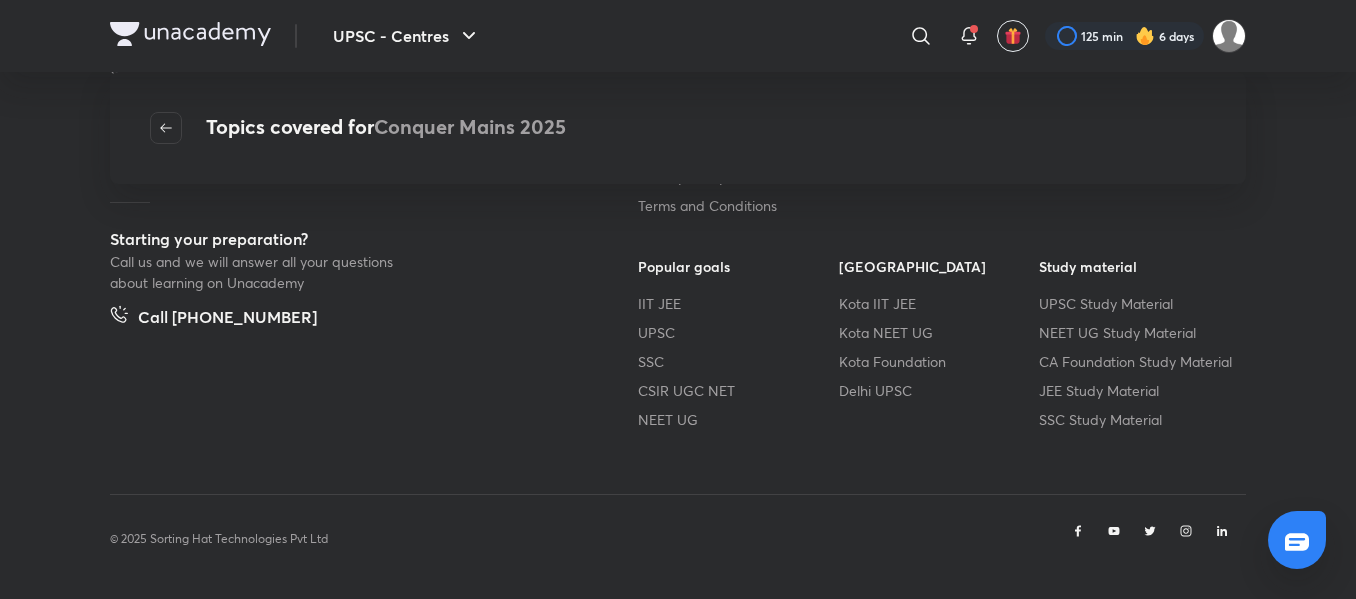 scroll, scrollTop: 0, scrollLeft: 0, axis: both 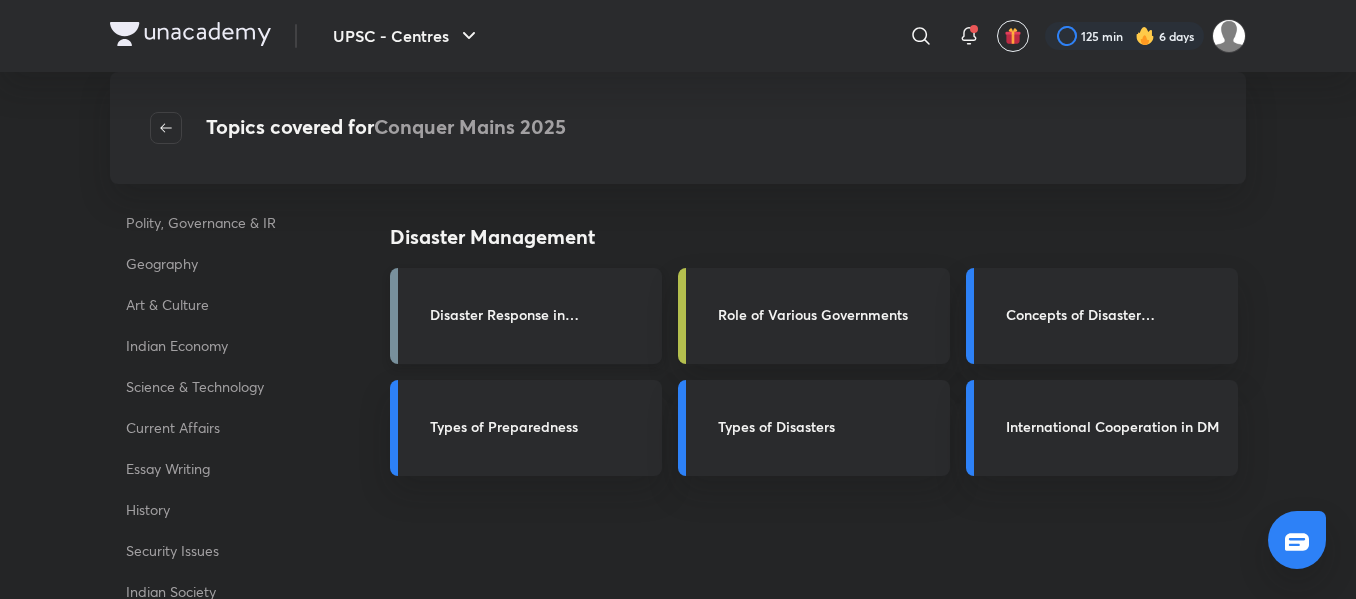 click on "Disaster Response in [GEOGRAPHIC_DATA]" at bounding box center [540, 314] 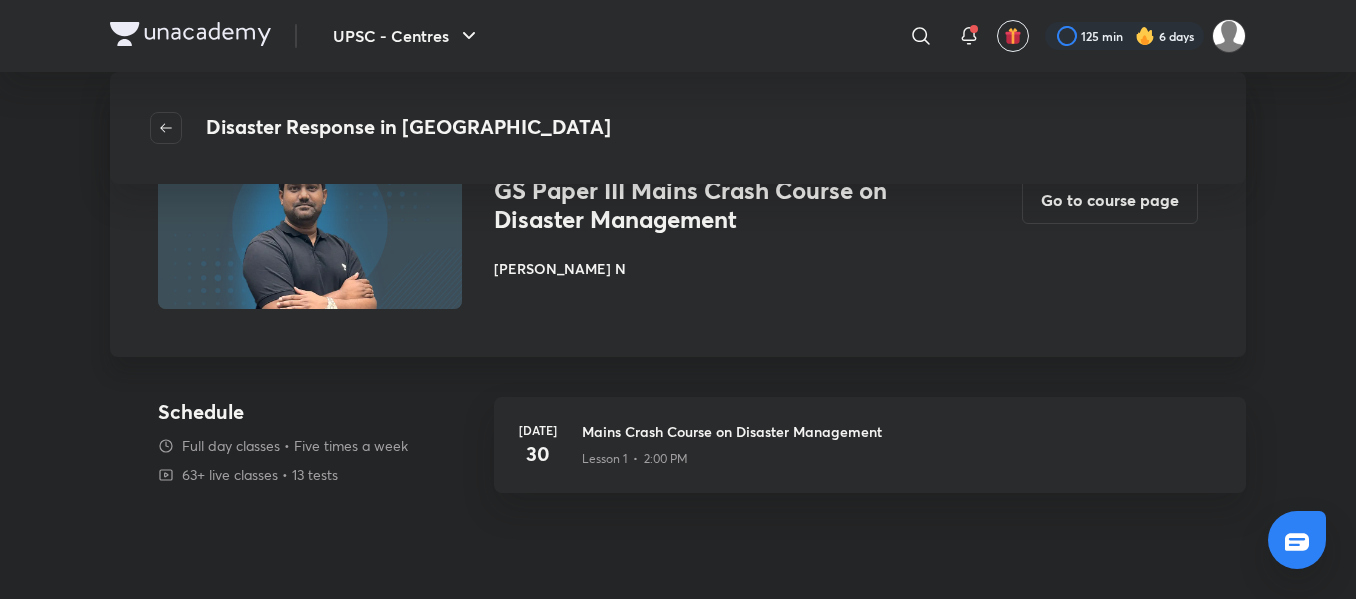 scroll, scrollTop: 0, scrollLeft: 0, axis: both 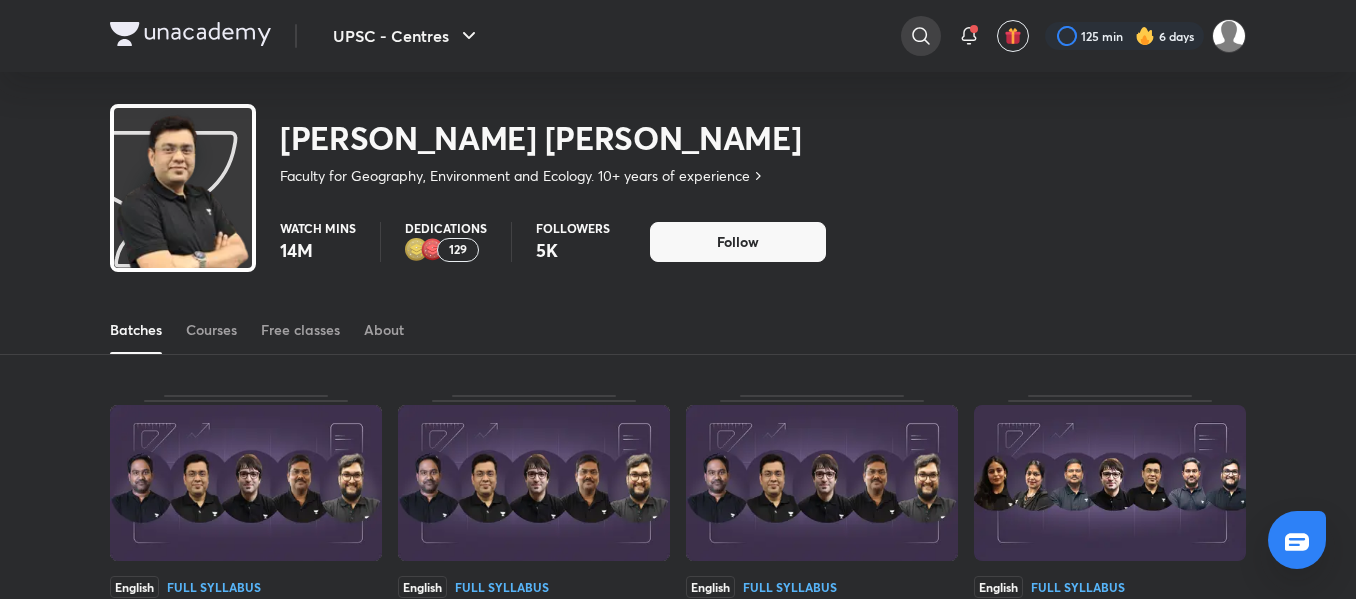 click 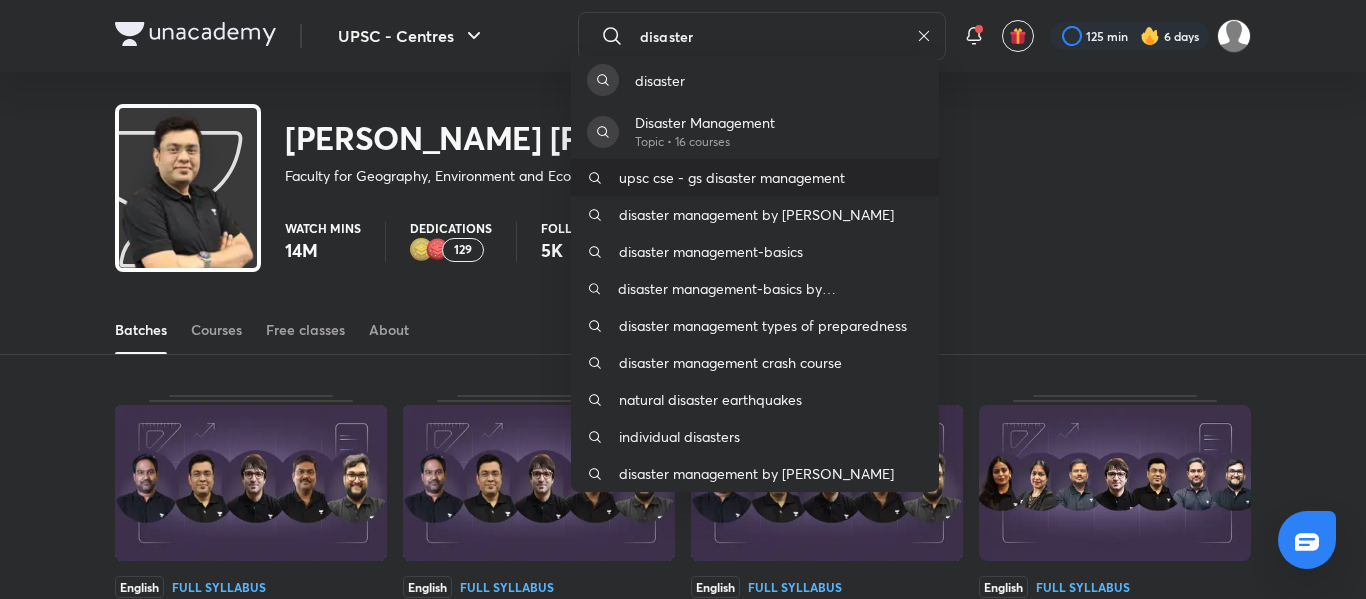 type on "disaster" 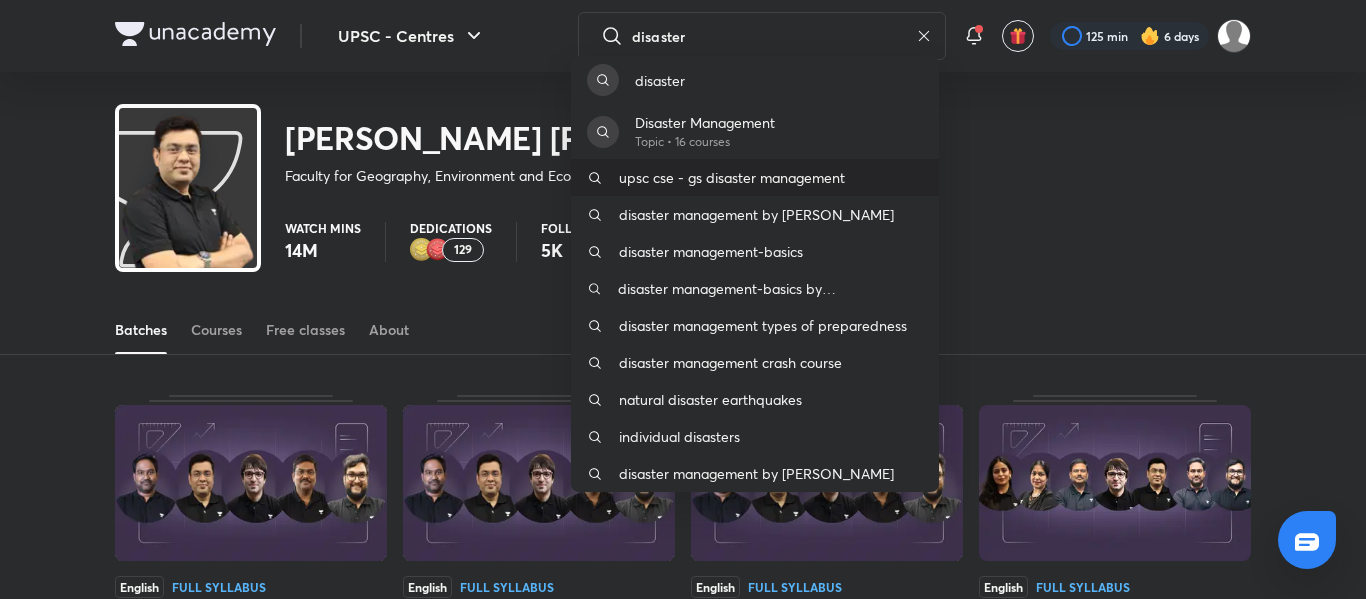 click on "upsc cse - gs disaster management" at bounding box center [732, 177] 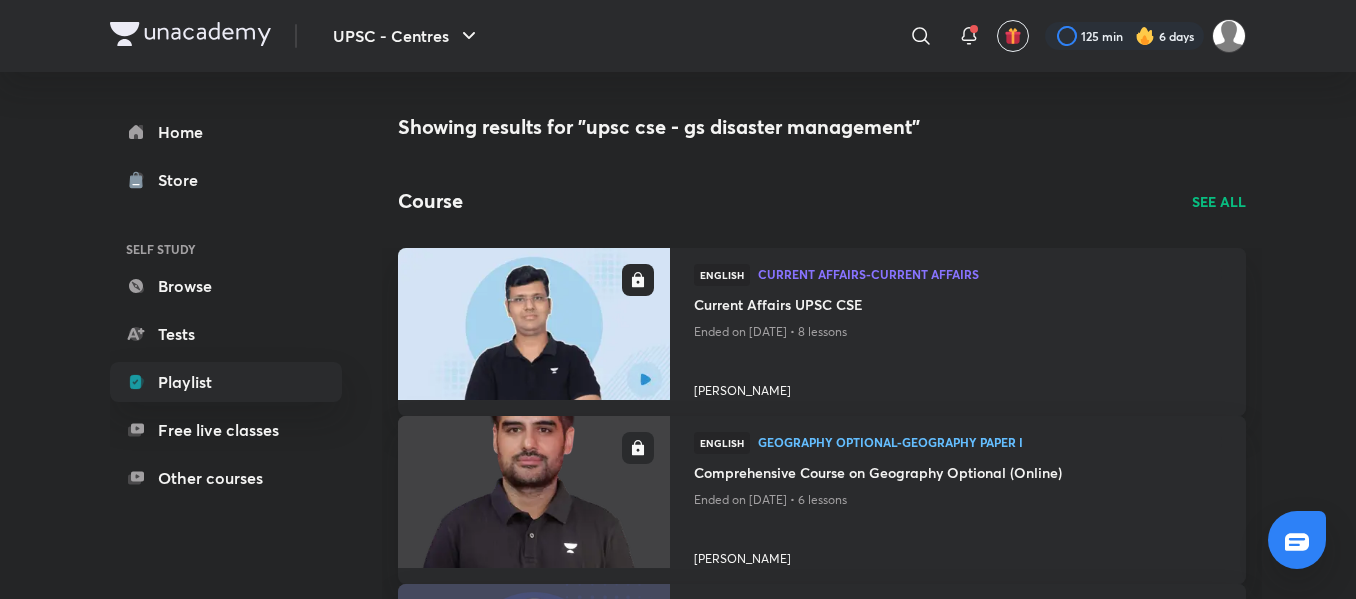 click on "SEE ALL" at bounding box center (1219, 201) 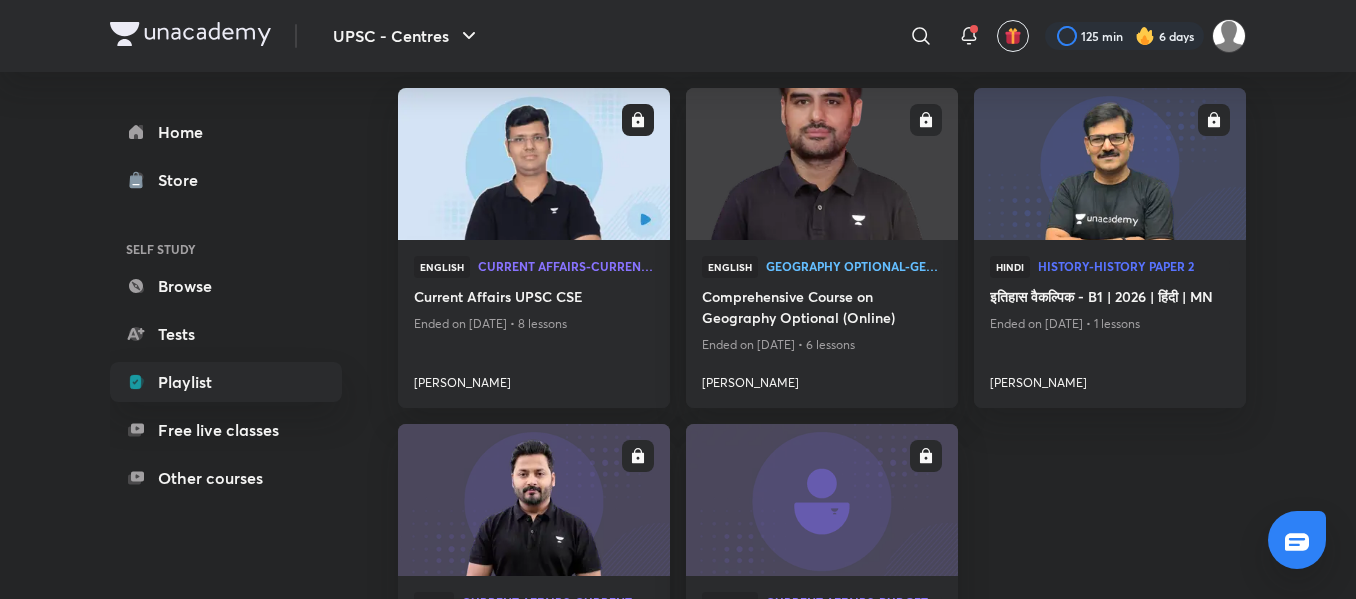scroll, scrollTop: 0, scrollLeft: 0, axis: both 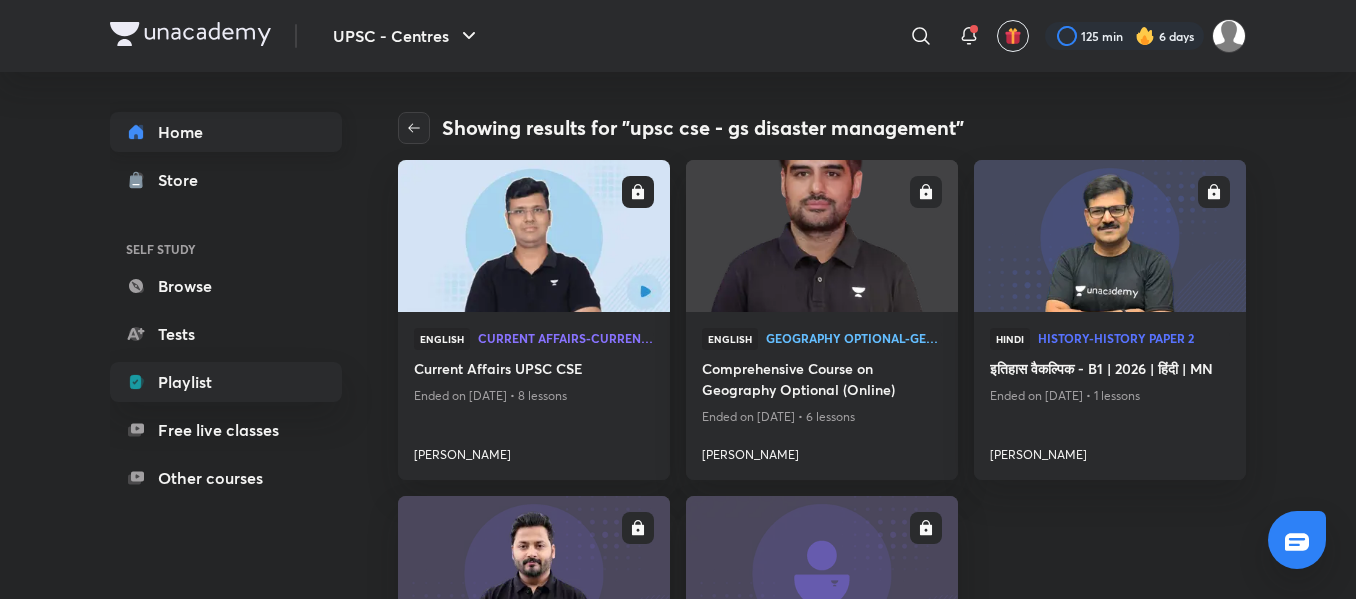 click on "Home" at bounding box center (226, 132) 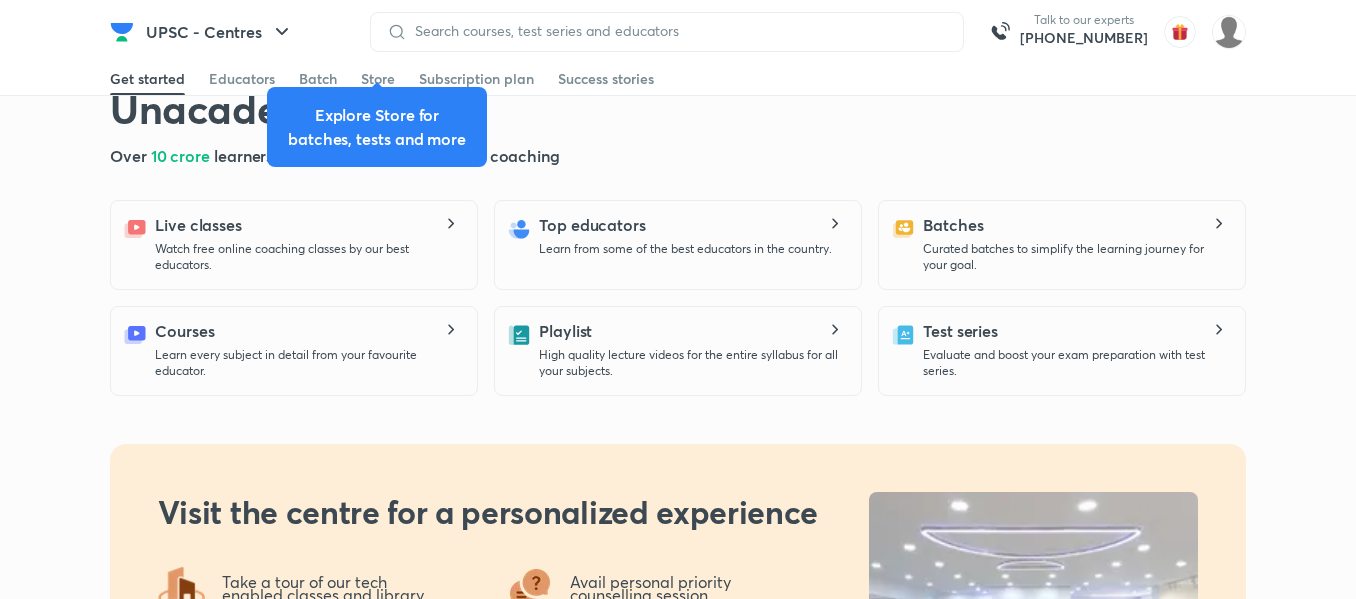 scroll, scrollTop: 469, scrollLeft: 0, axis: vertical 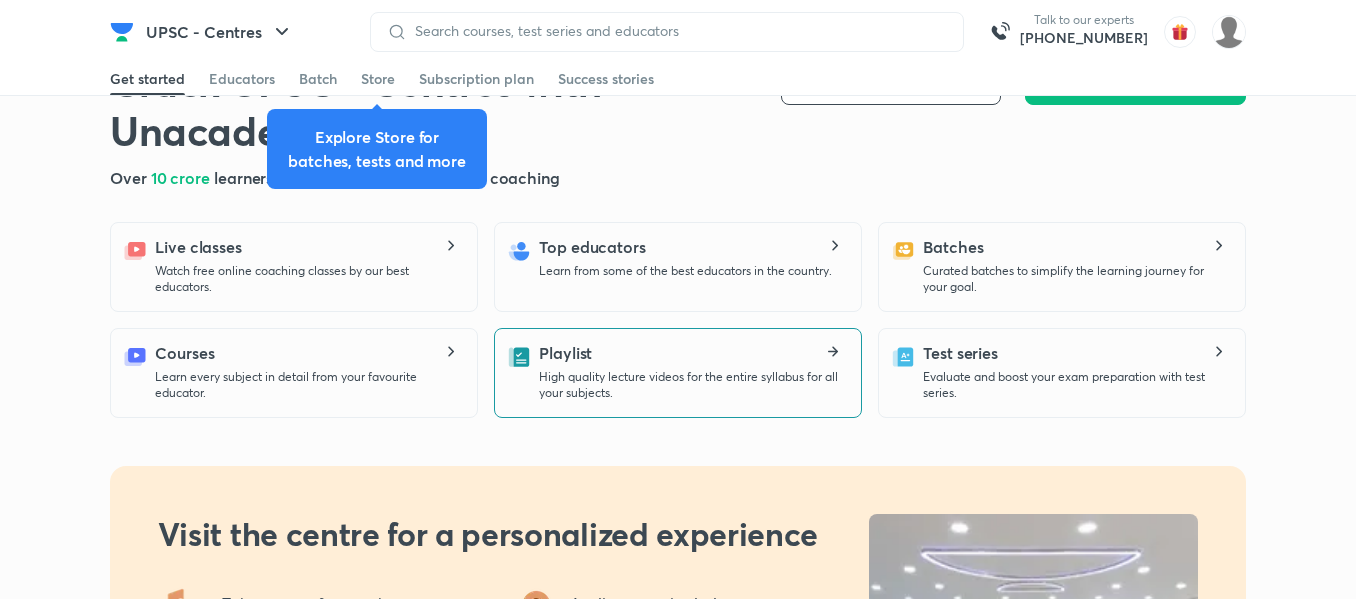 click on "High quality lecture videos for the entire syllabus for all your subjects." at bounding box center [692, 385] 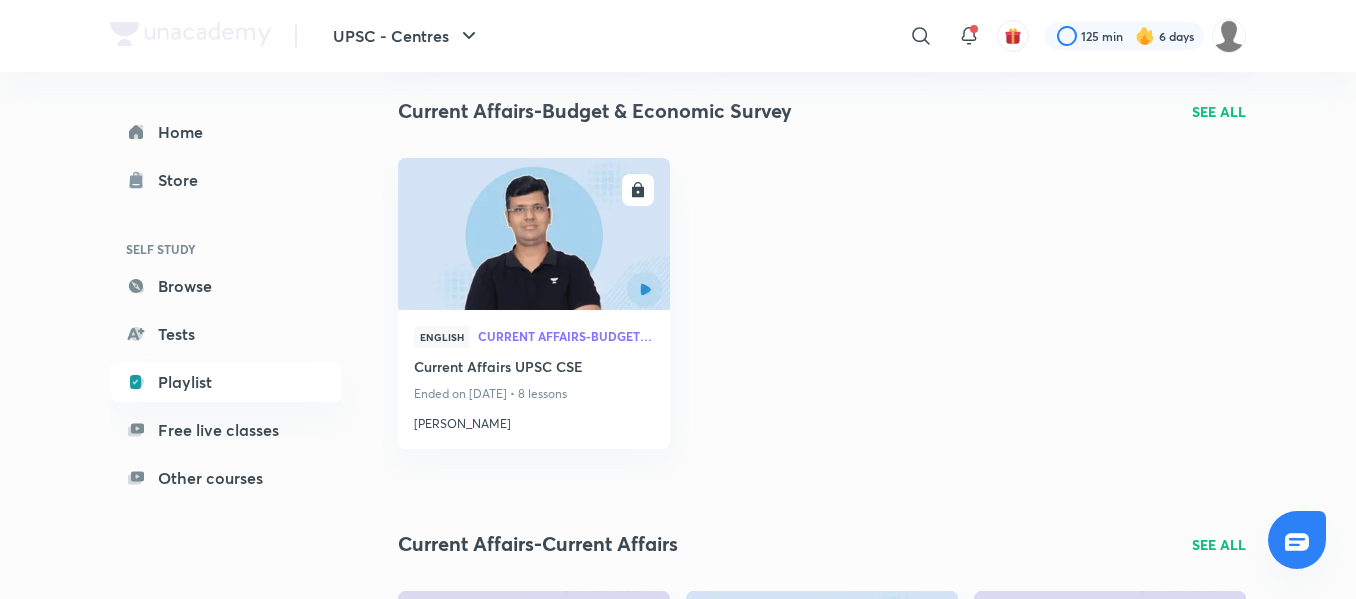 scroll, scrollTop: 0, scrollLeft: 0, axis: both 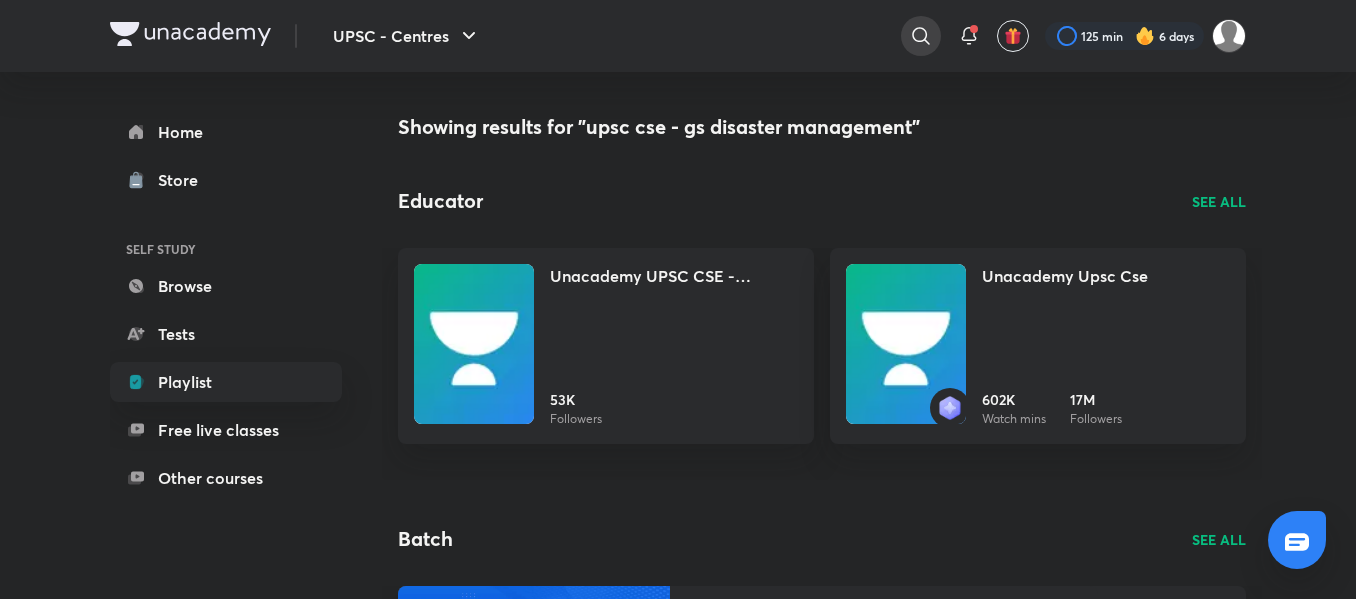 click at bounding box center [921, 36] 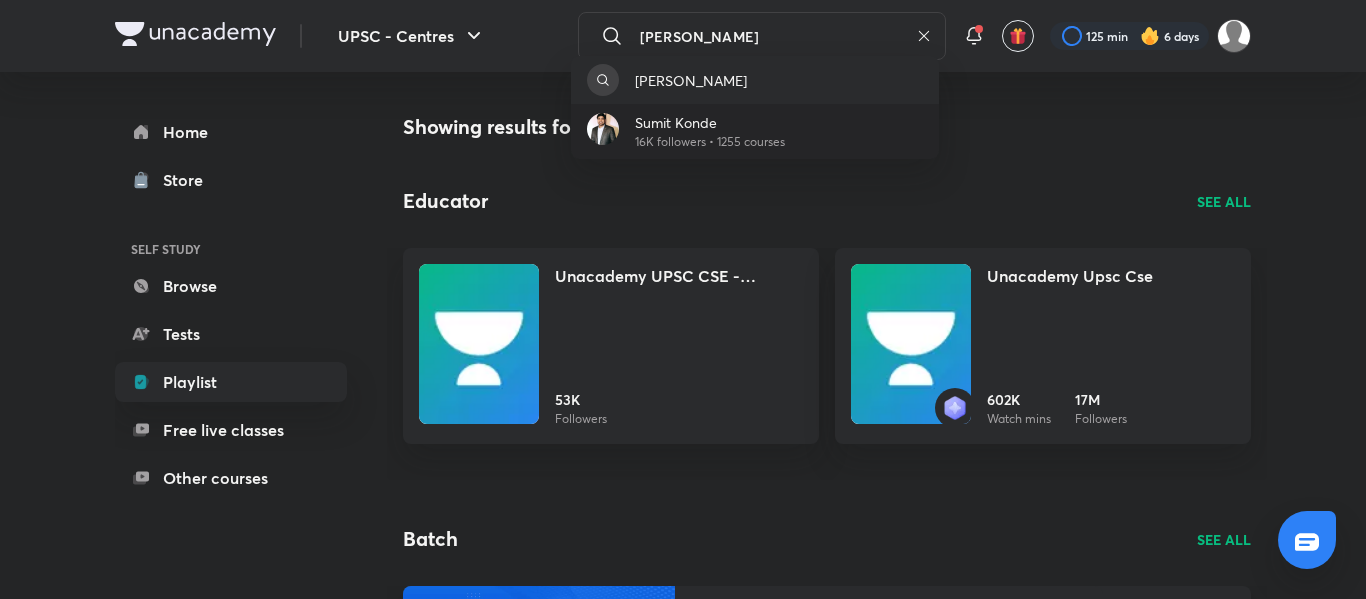 type on "[PERSON_NAME]" 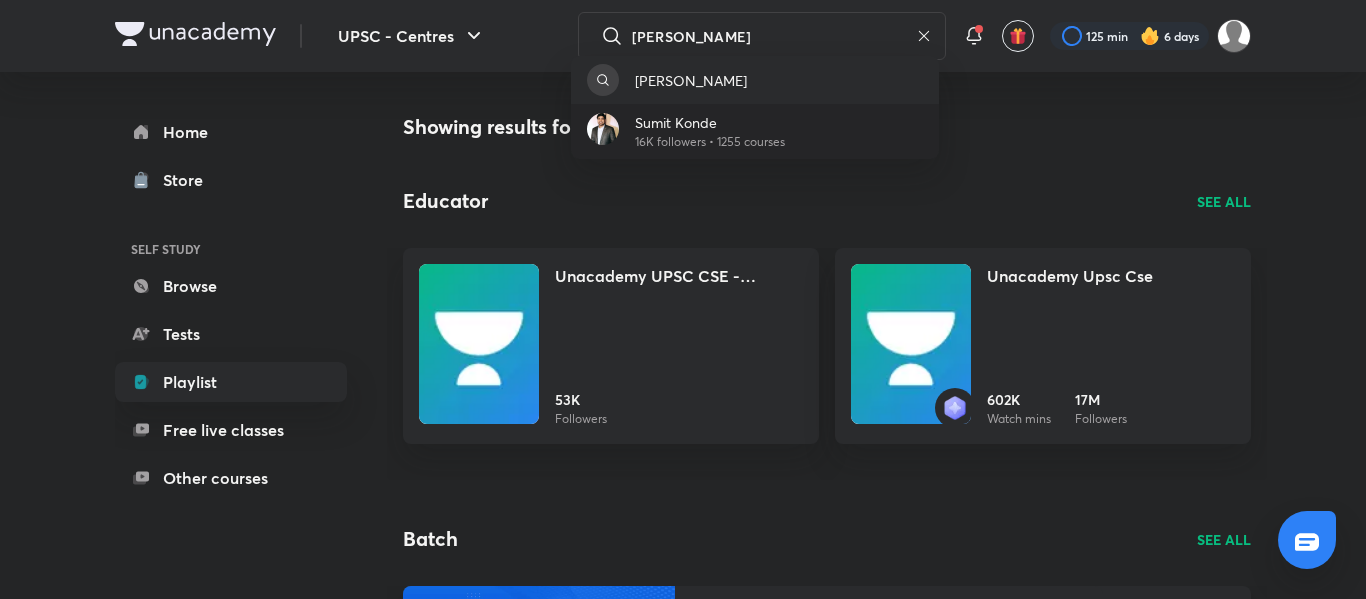 click on "Sumit Konde" at bounding box center (710, 122) 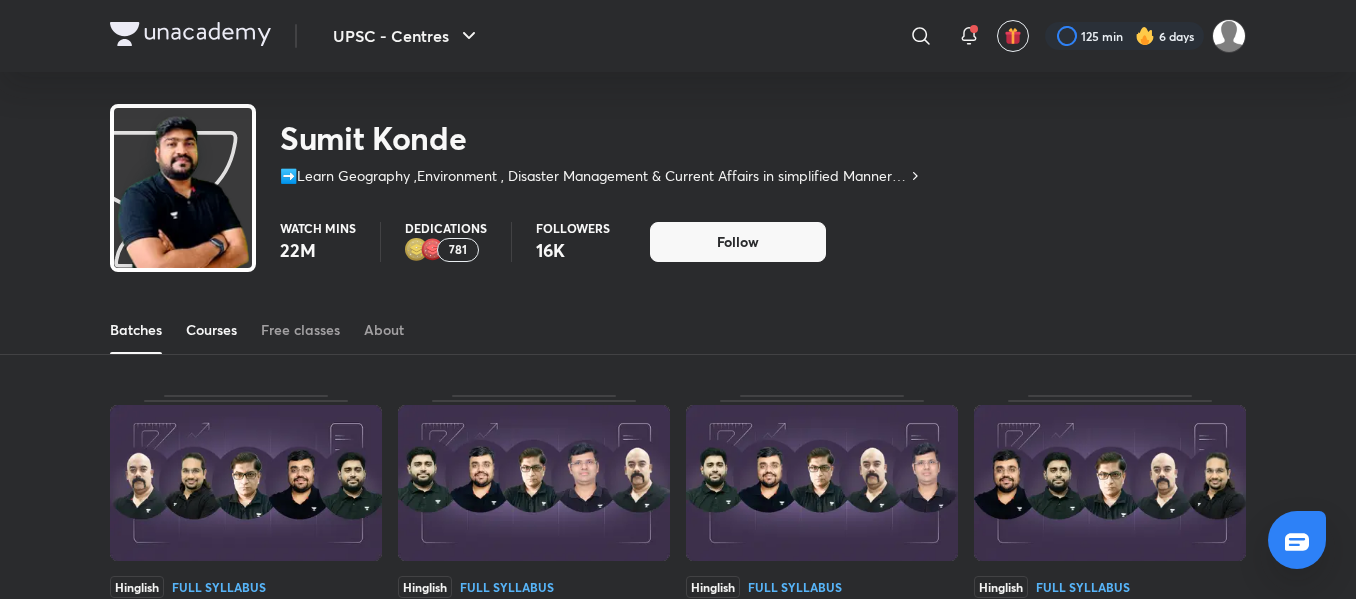 click on "Courses" at bounding box center (211, 330) 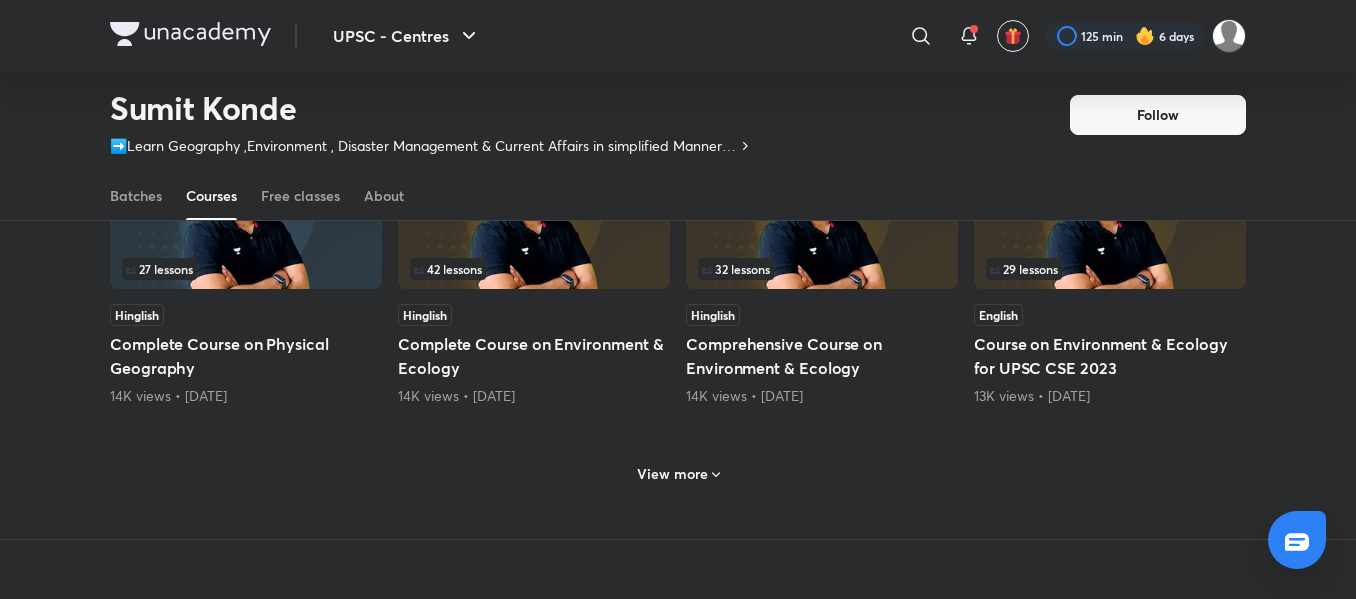 scroll, scrollTop: 967, scrollLeft: 0, axis: vertical 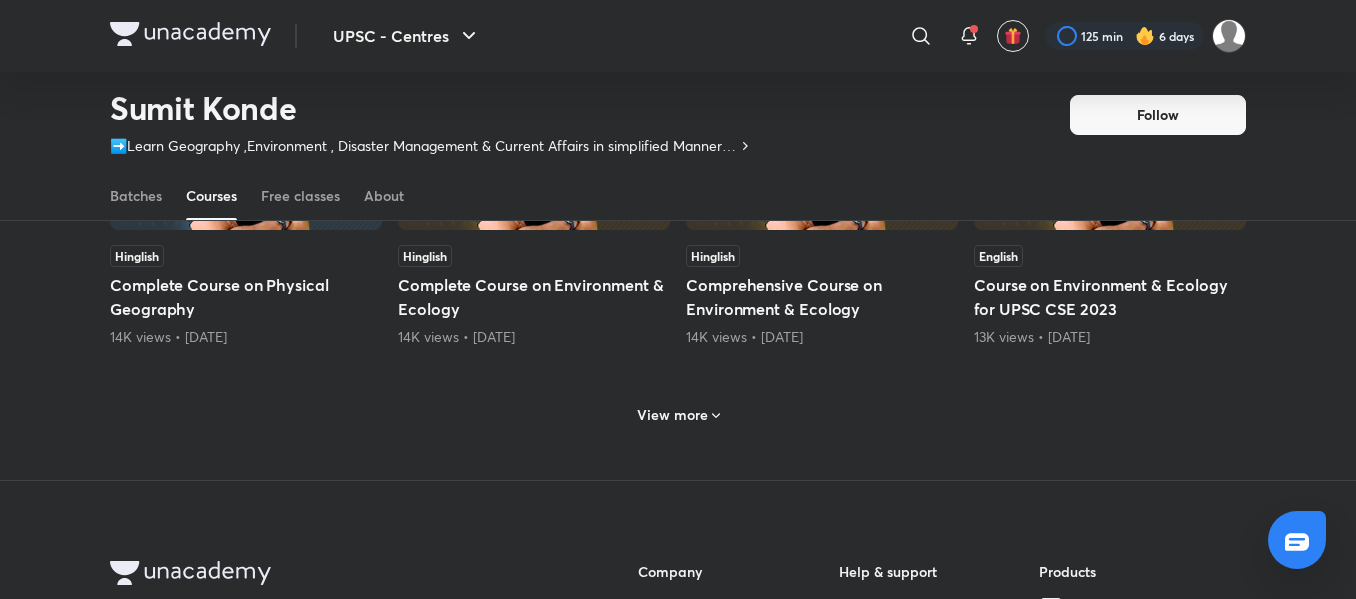 click on "View more" at bounding box center [678, 413] 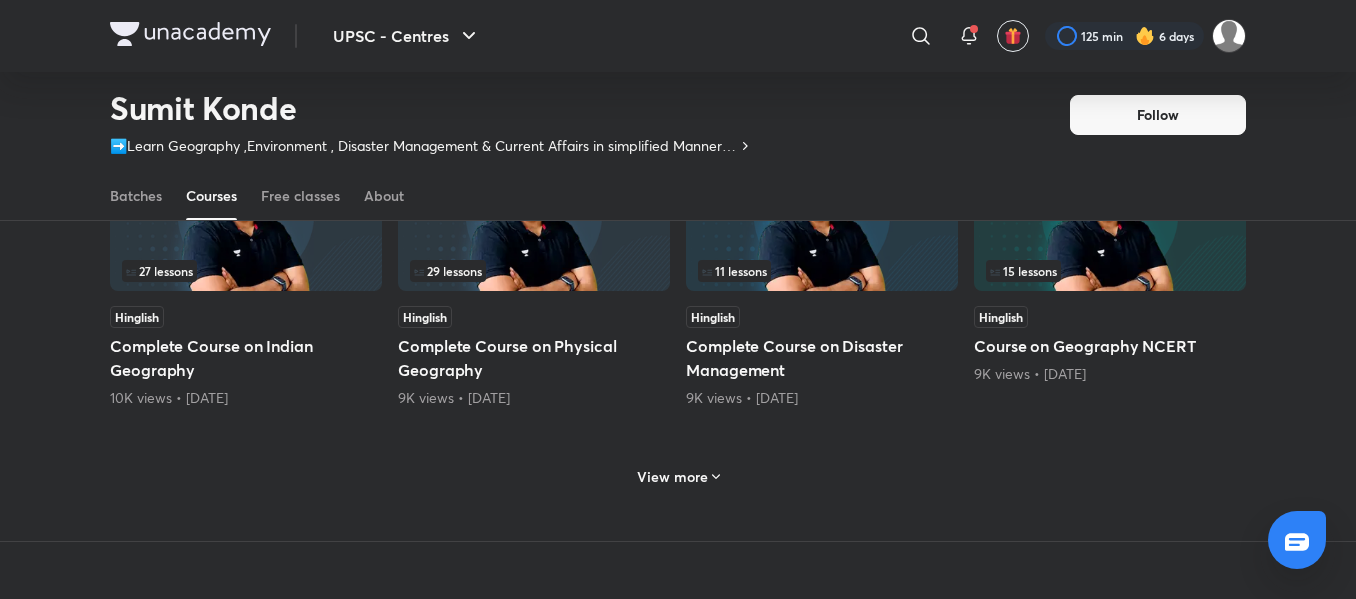 scroll, scrollTop: 1887, scrollLeft: 0, axis: vertical 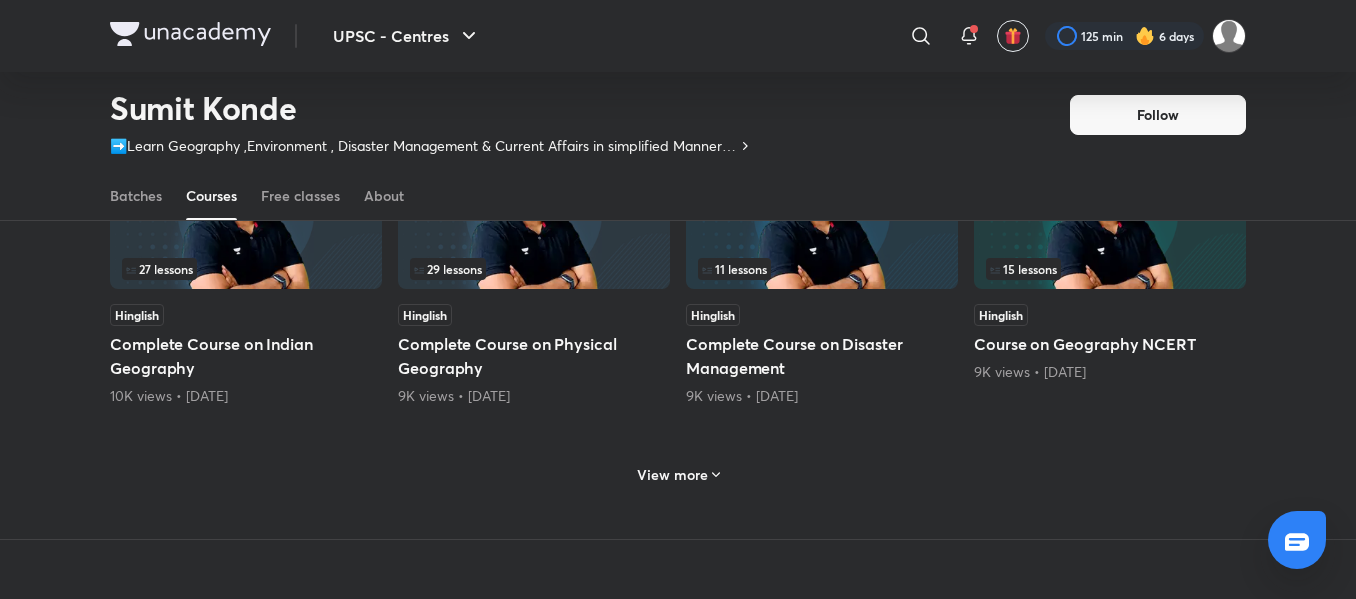 click on "View more" at bounding box center (672, 475) 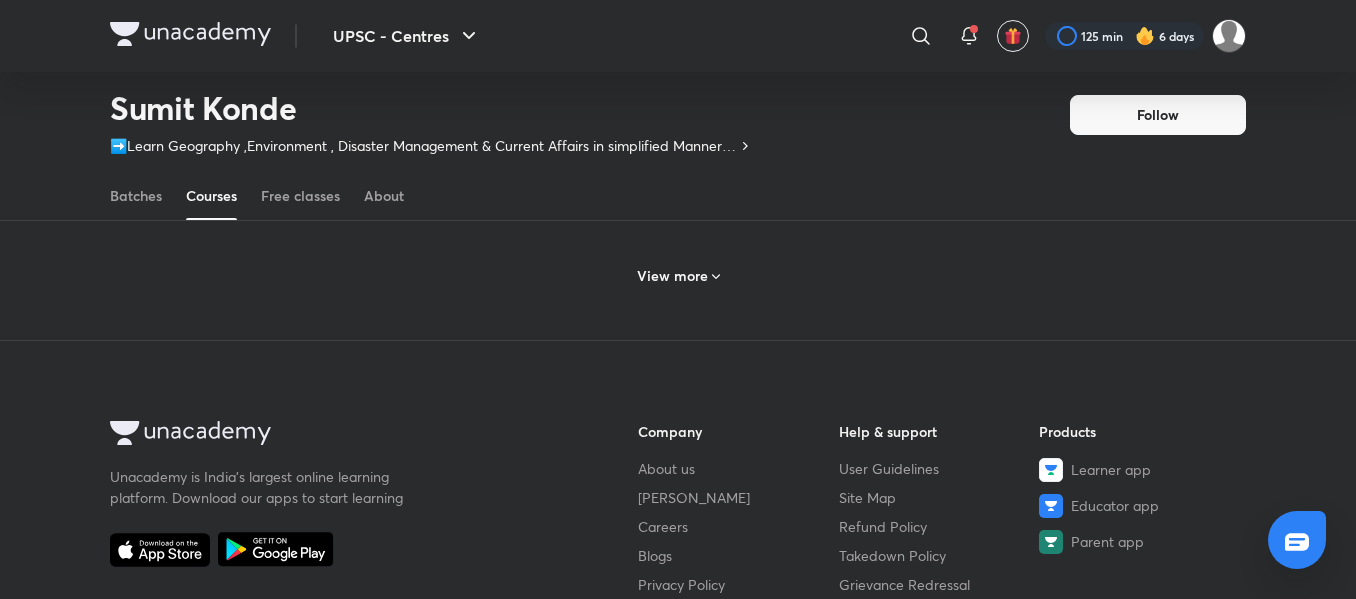scroll, scrollTop: 3087, scrollLeft: 0, axis: vertical 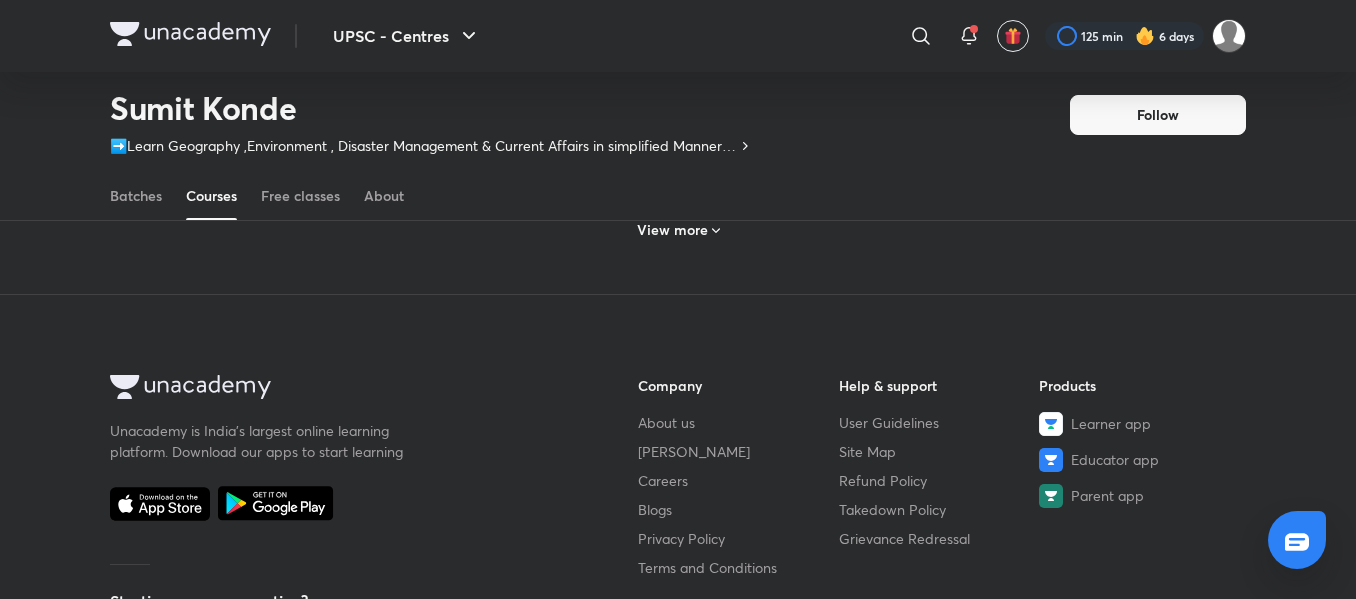 click 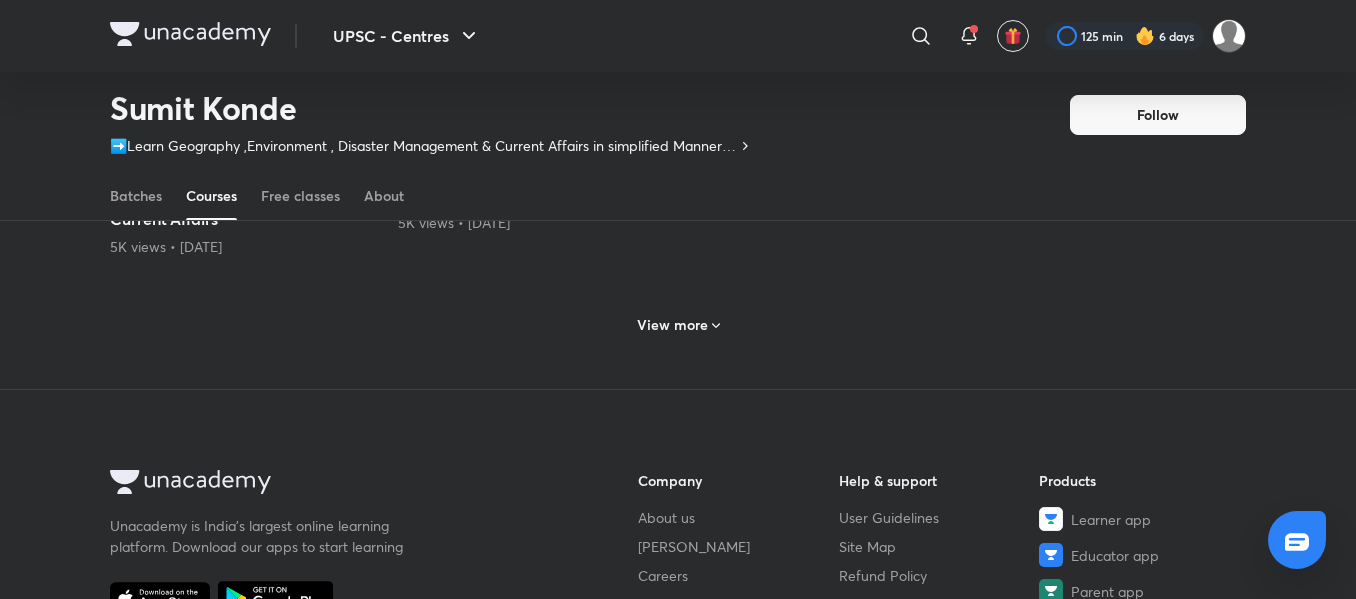 scroll, scrollTop: 4047, scrollLeft: 0, axis: vertical 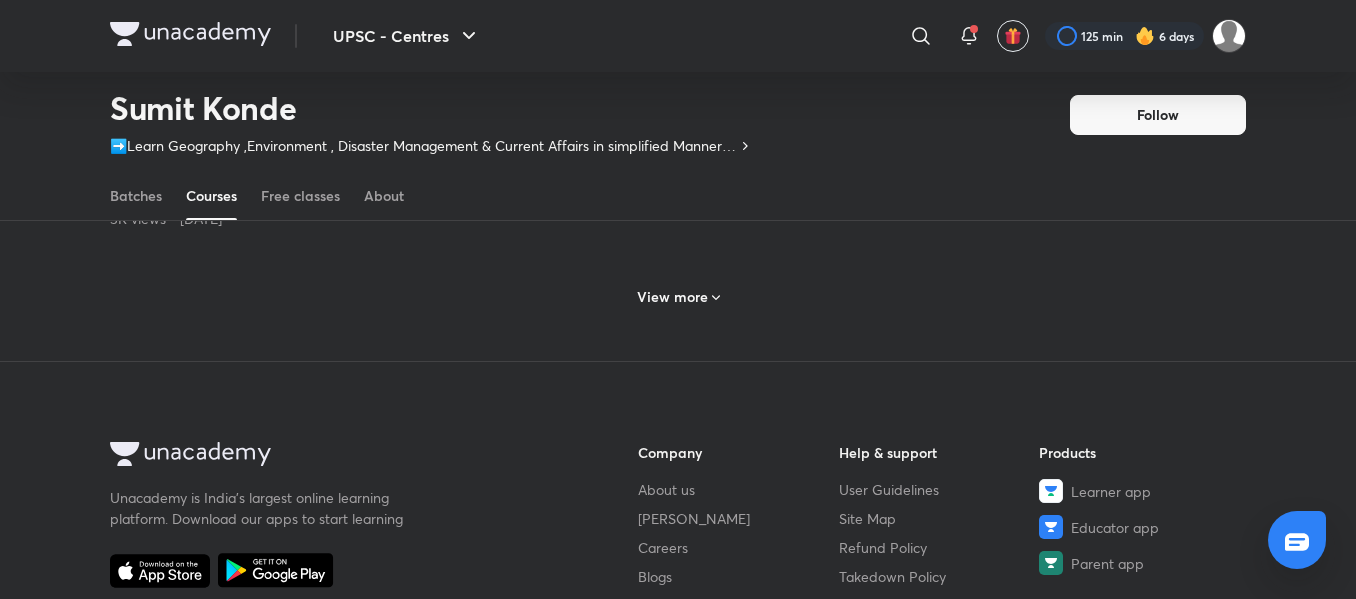 click on "View more" at bounding box center [672, 297] 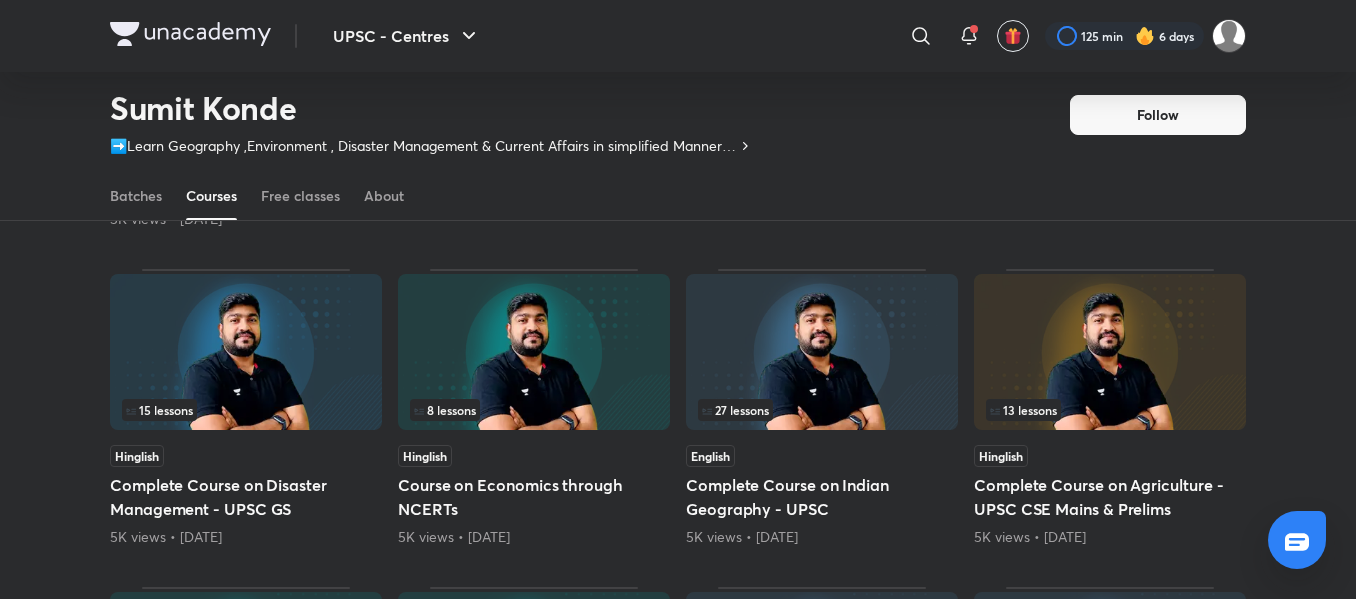 click at bounding box center (246, 352) 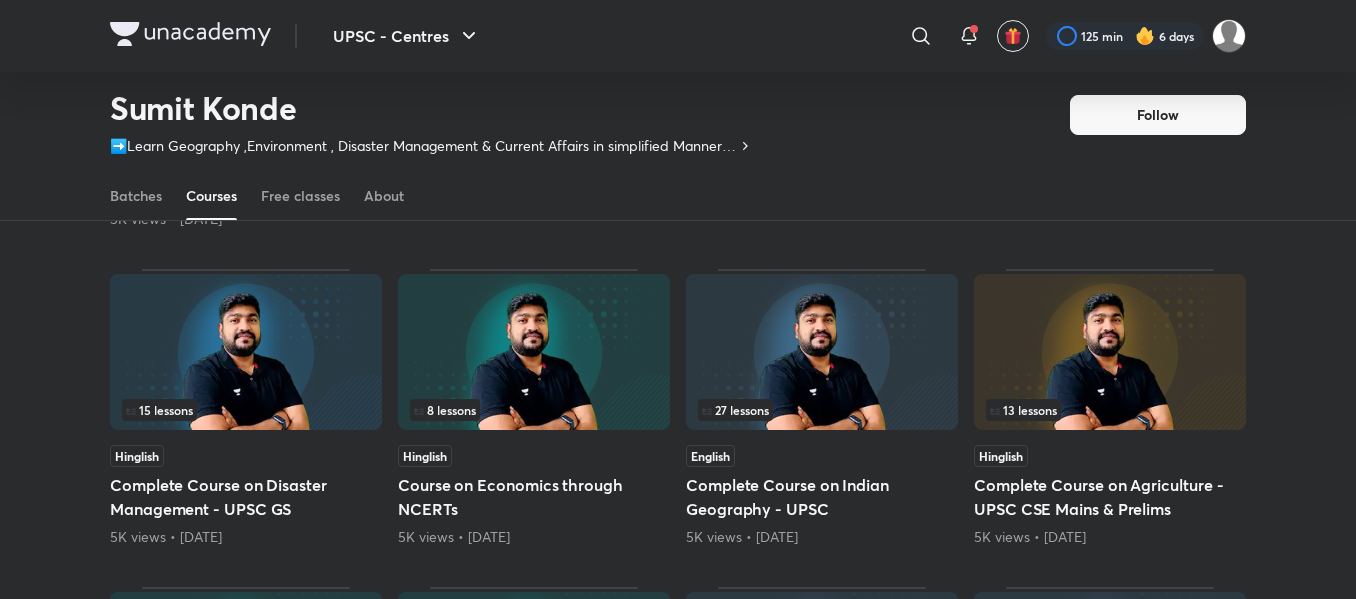 scroll, scrollTop: 0, scrollLeft: 0, axis: both 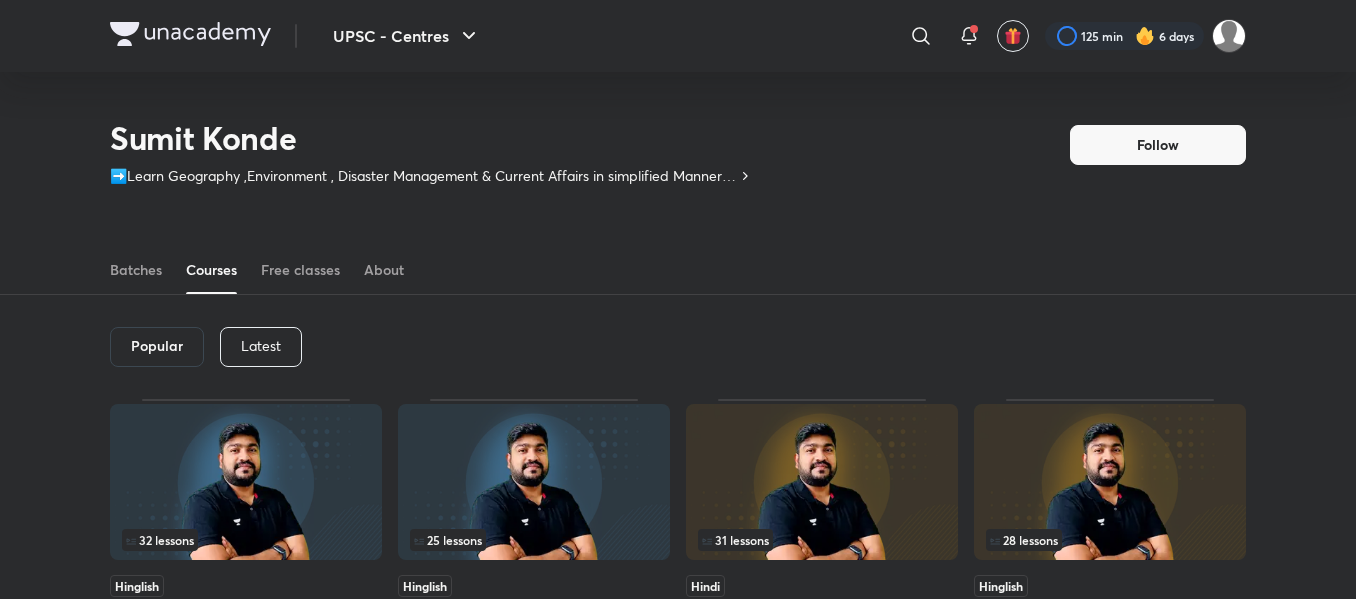 click on "Popular Latest   32   lessons Hinglish Complete Course On Physical Geography 37K views  •  [DATE]   25   lessons Hinglish Comprehensive Course on Physical Geography 26K views  •  [DATE]   31   lessons Hindi Course on Environment and Ecology 24K views  •  [DATE]   28   lessons Hinglish Complete Course on Environment & Ecology 20K views  •  [DATE]   29   lessons Hinglish Complete Course on Indian Geography - UPSC 19K views  •  [DATE]   30   lessons Hinglish Comprehensive Course on Environment & Ecology 17K views  •  [DATE]   24   lessons Hinglish Complete Course on Geography through NCERT - UPSC GS 17K views  •  [DATE]   35   lessons Hinglish Comprehensive Course on Environment & Ecology 14K views  •  [DATE]   27   lessons Hinglish Complete Course on Physical Geography 14K views  •  [DATE]   42   lessons Hinglish Complete Course on Environment & Ecology 14K views  •  [DATE]   32   lessons Hinglish Comprehensive Course on Environment & Ecology" at bounding box center (678, 2829) 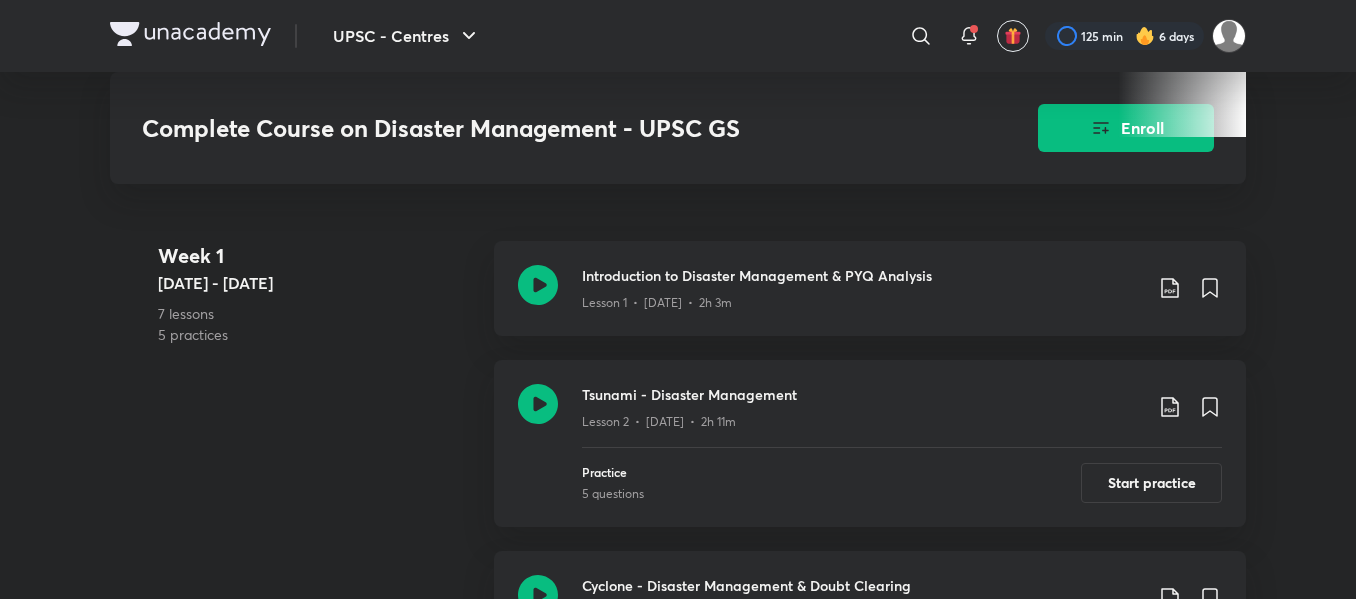 scroll, scrollTop: 744, scrollLeft: 0, axis: vertical 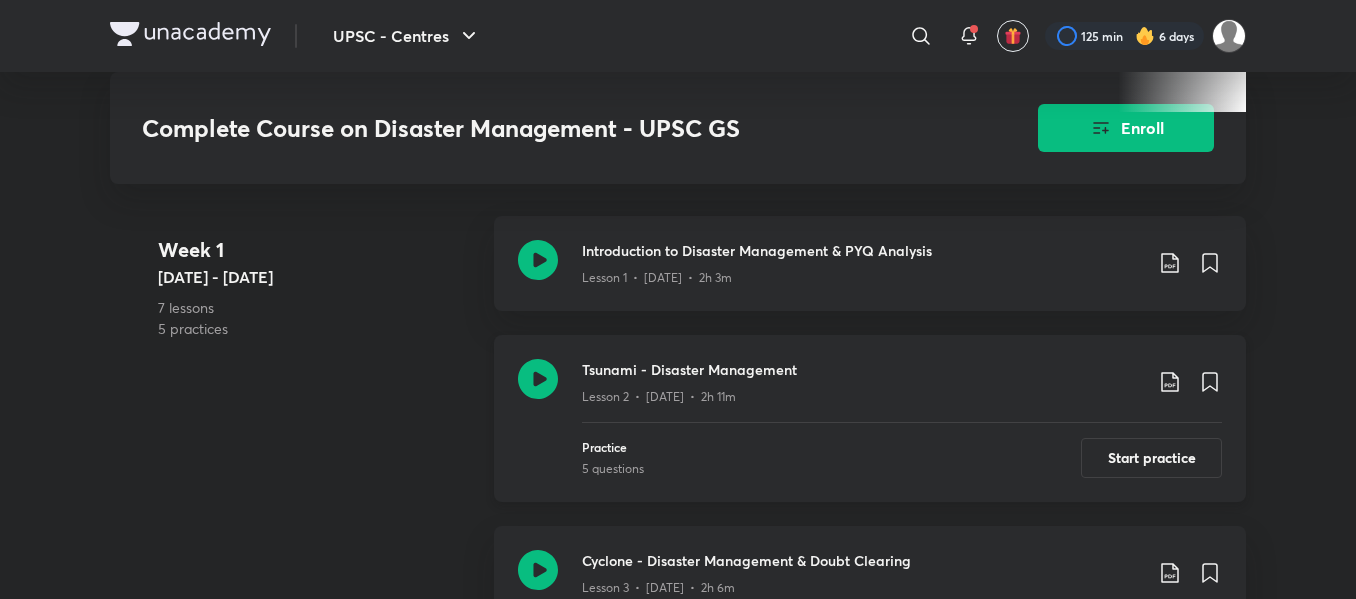 click 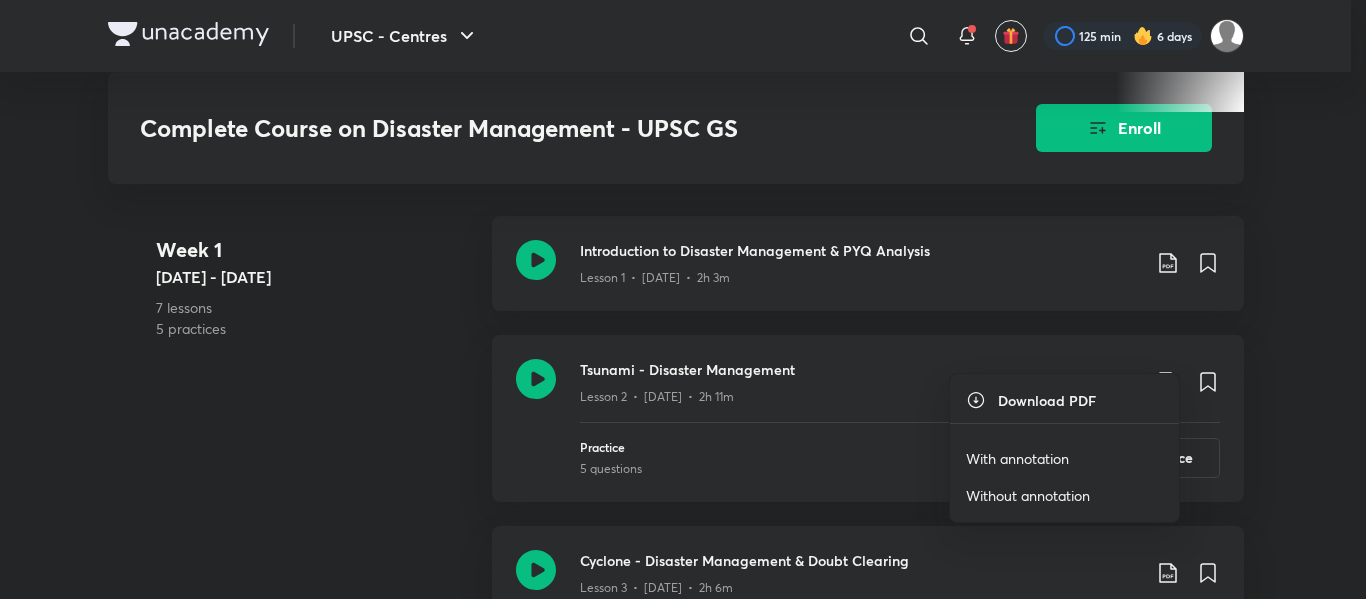 click on "With annotation" at bounding box center (1017, 458) 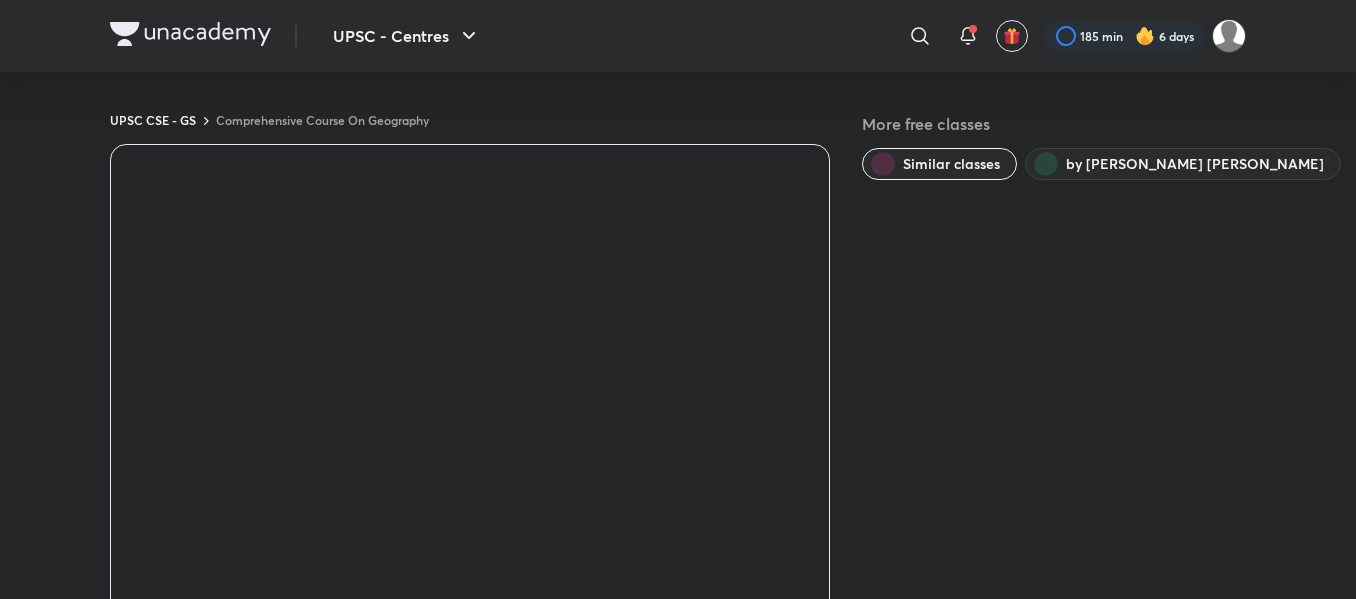 scroll, scrollTop: 0, scrollLeft: 0, axis: both 